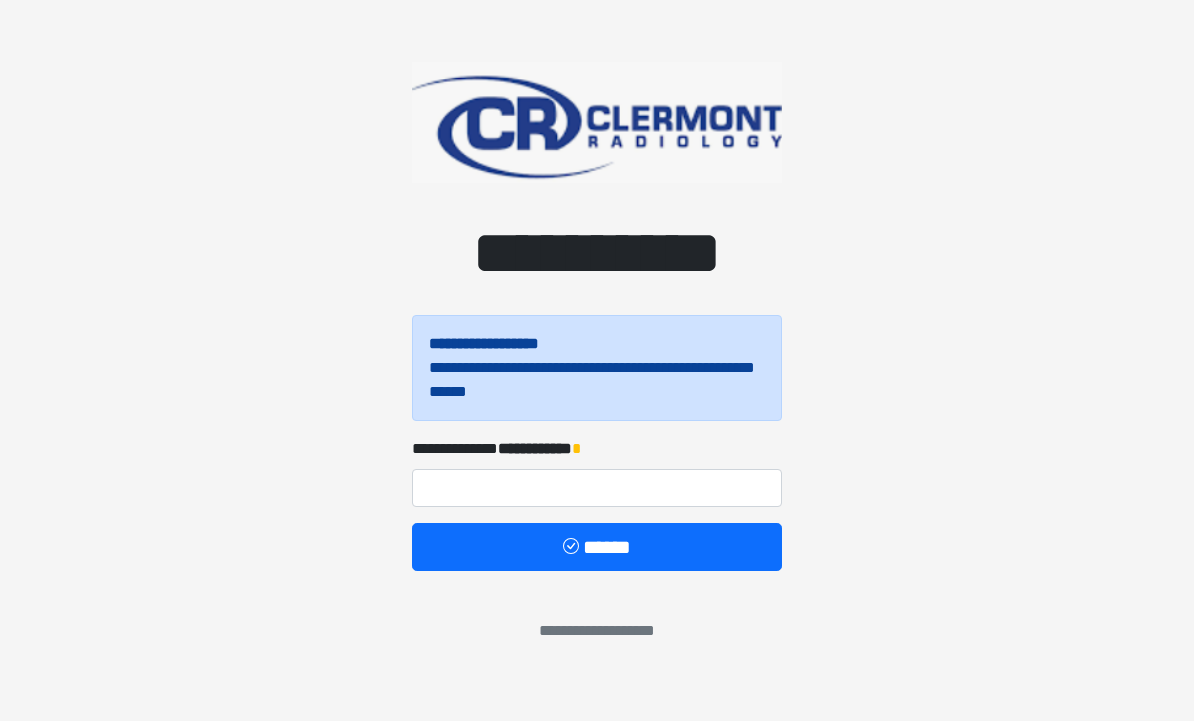 scroll, scrollTop: 0, scrollLeft: 0, axis: both 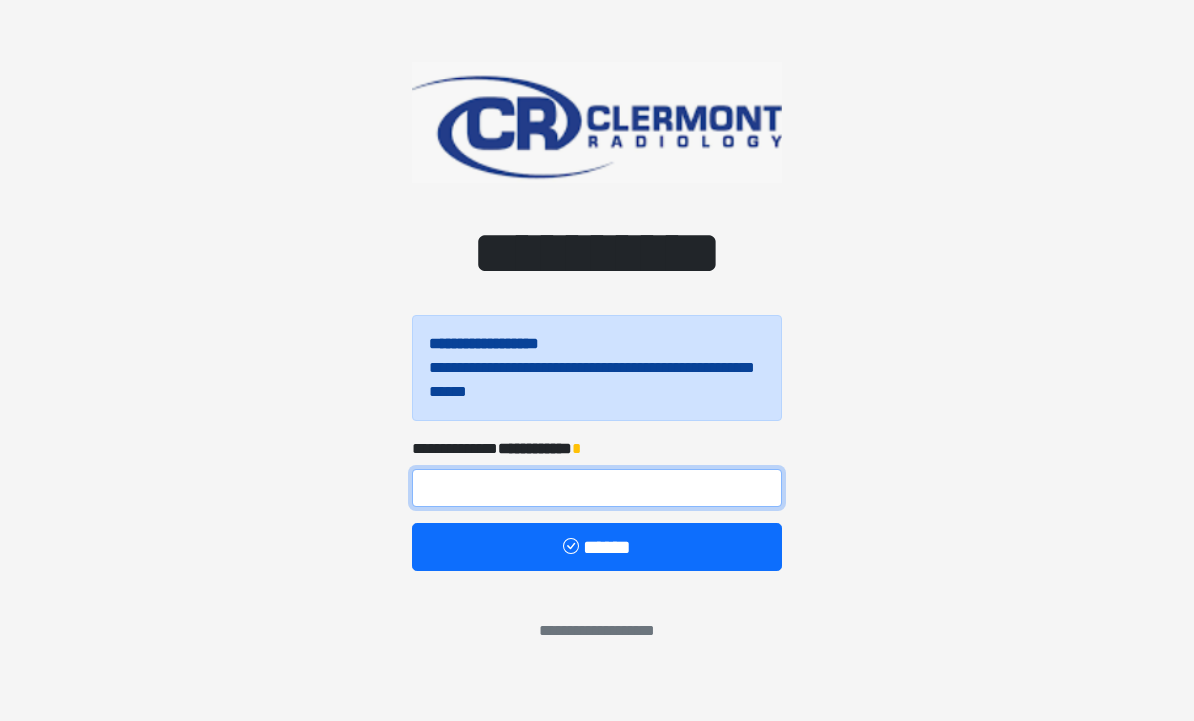 click at bounding box center [597, 488] 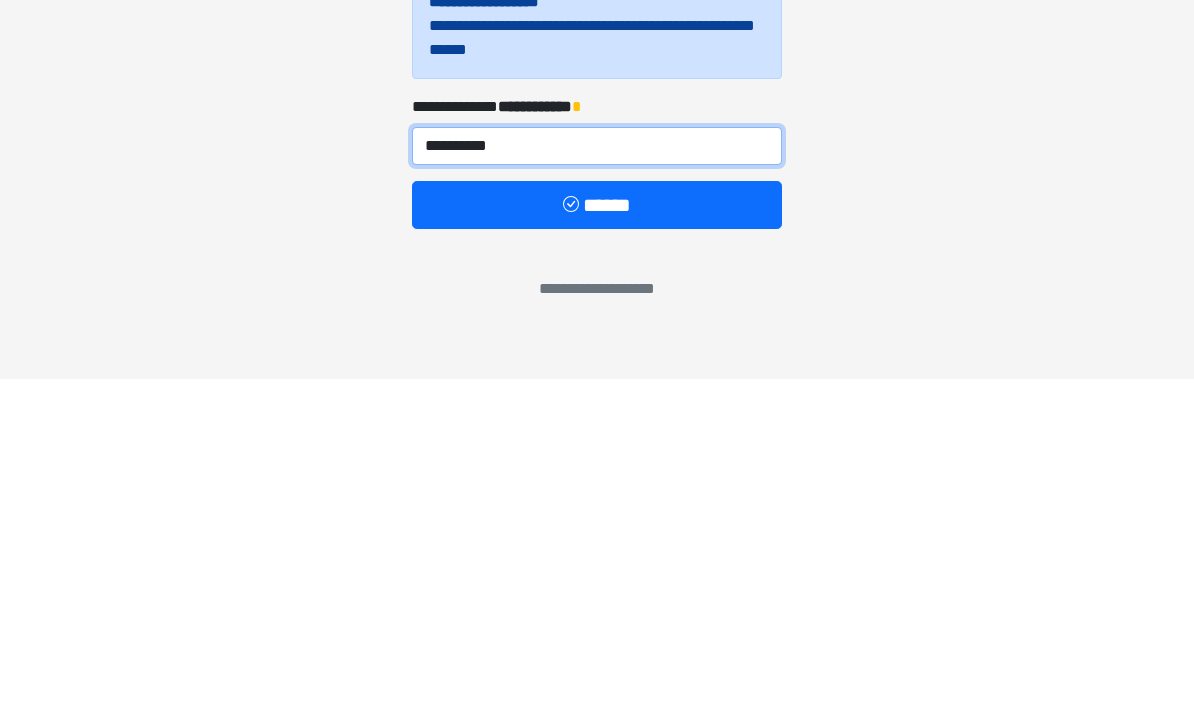 type on "**********" 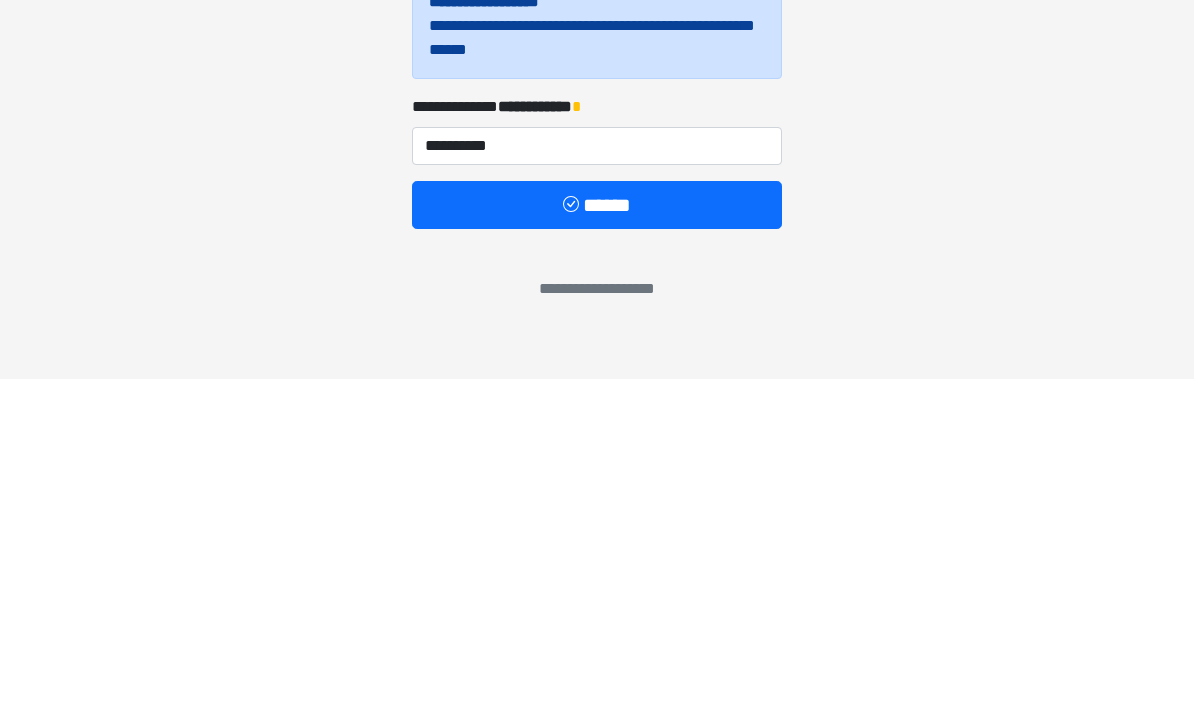 click at bounding box center [573, 548] 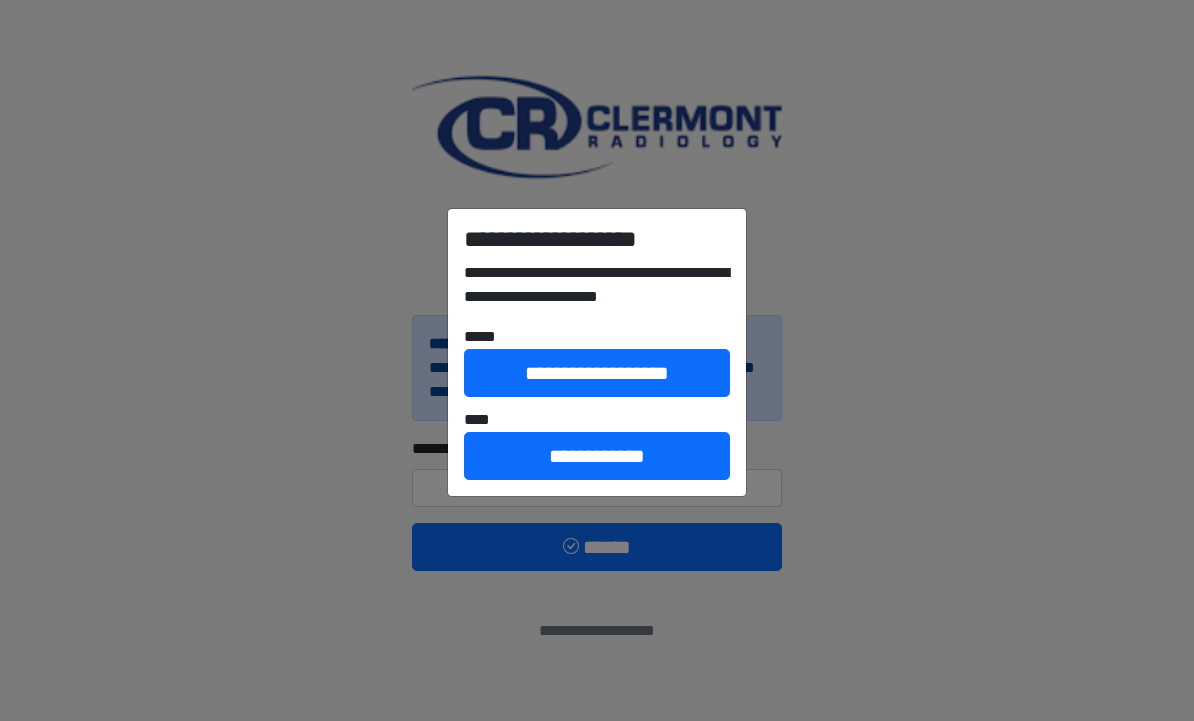 click on "**********" at bounding box center (597, 360) 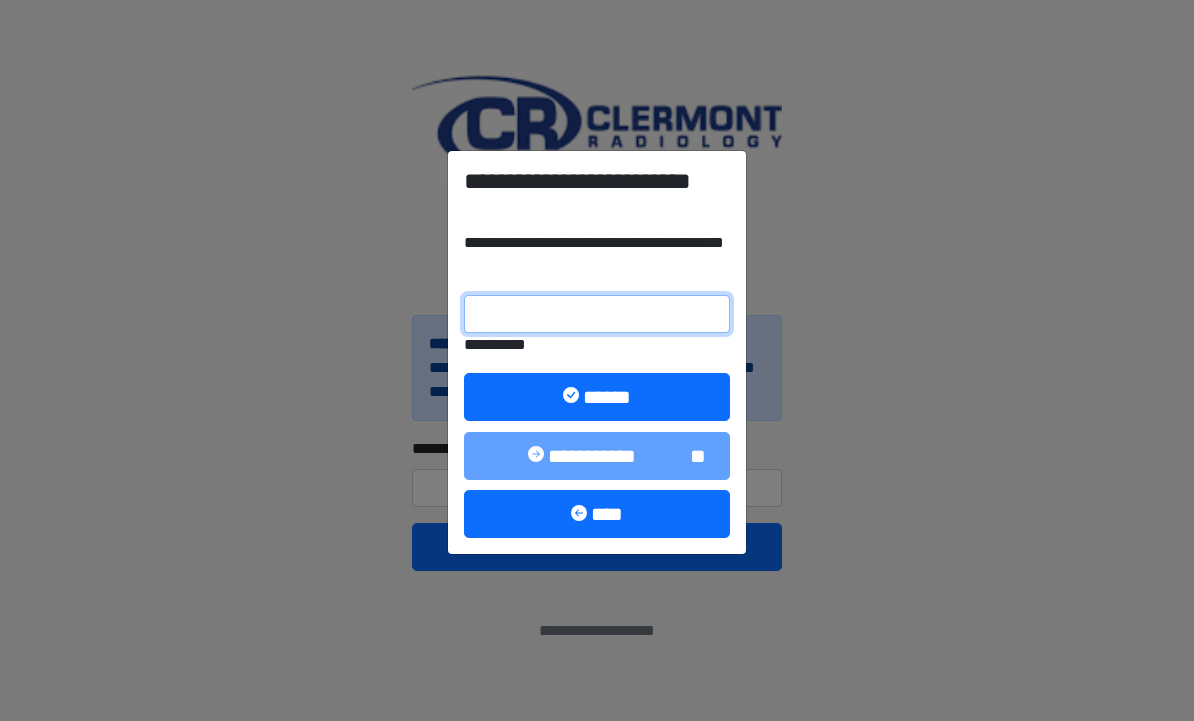 click on "**********" at bounding box center [597, 314] 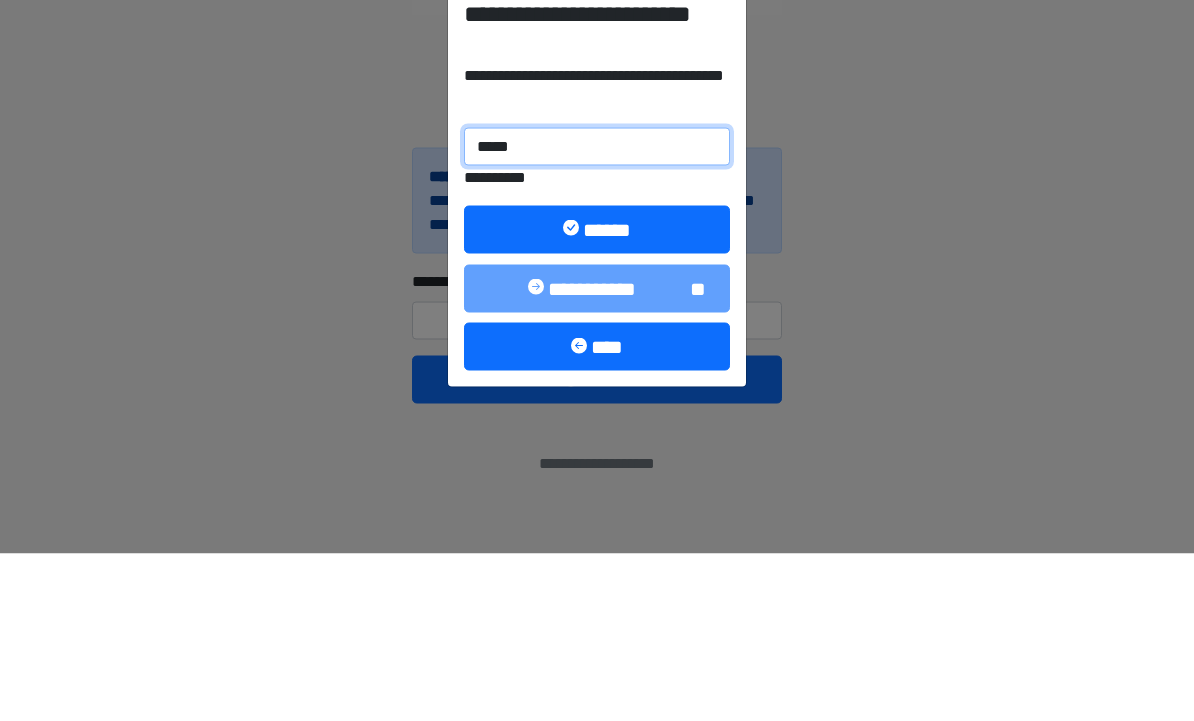type on "******" 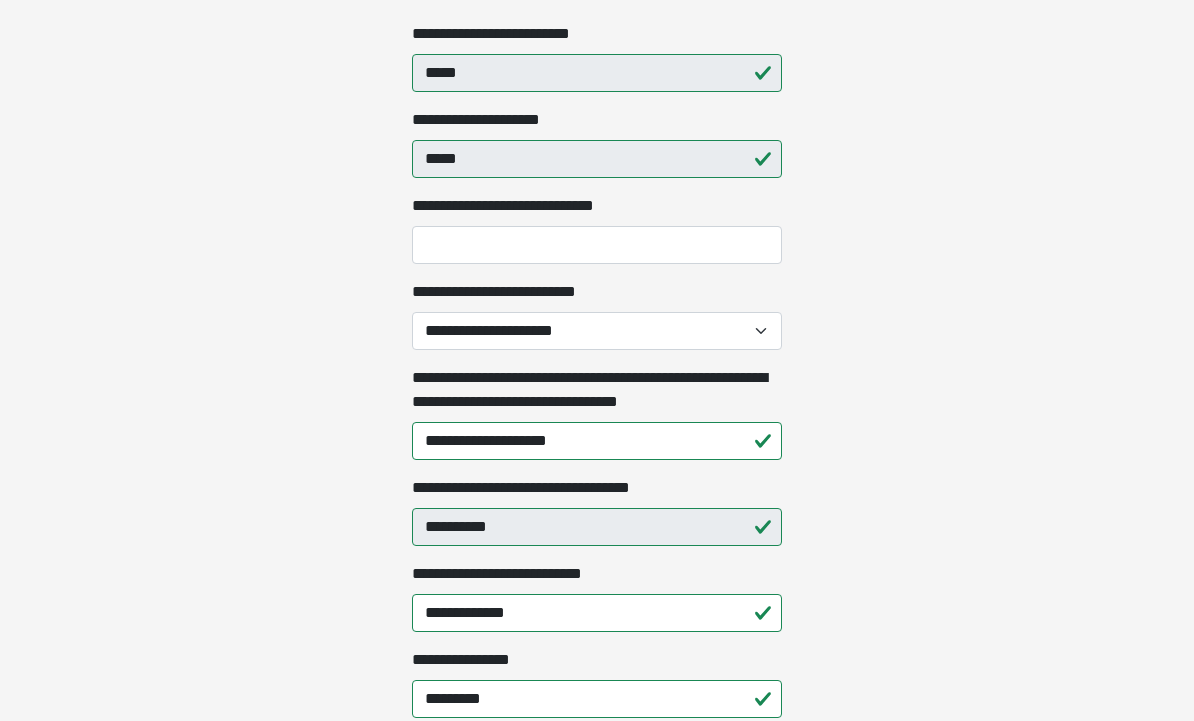 scroll, scrollTop: 463, scrollLeft: 0, axis: vertical 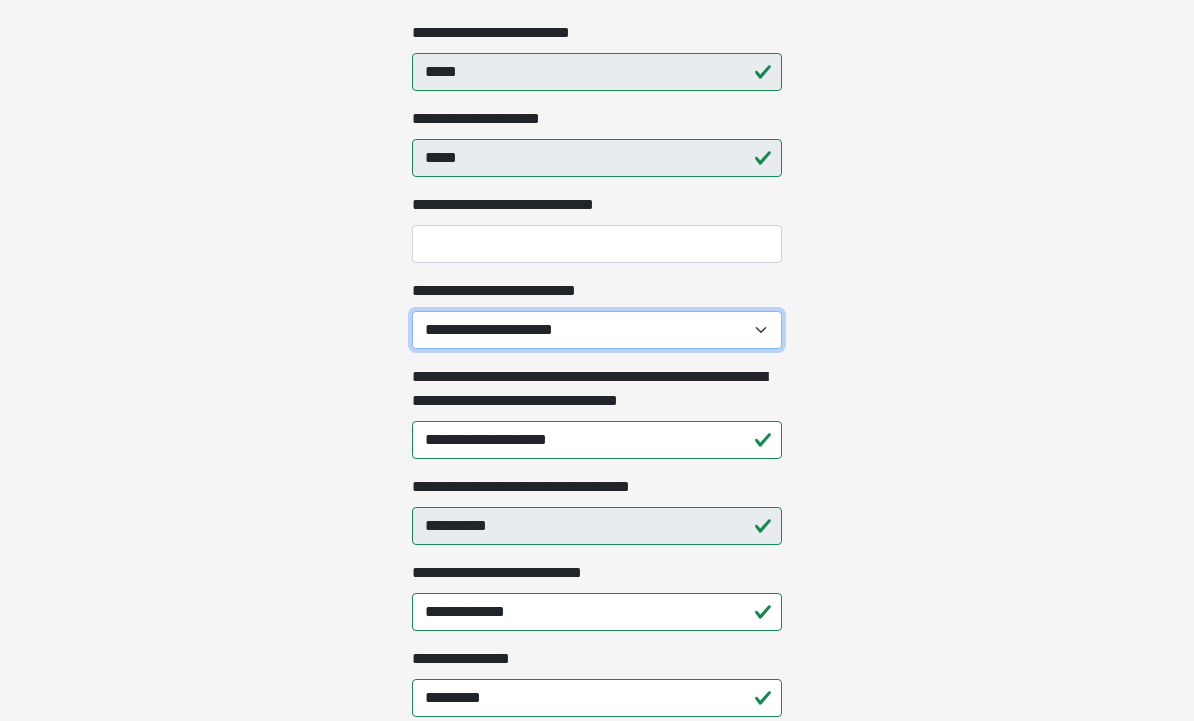 click on "**********" at bounding box center (597, 331) 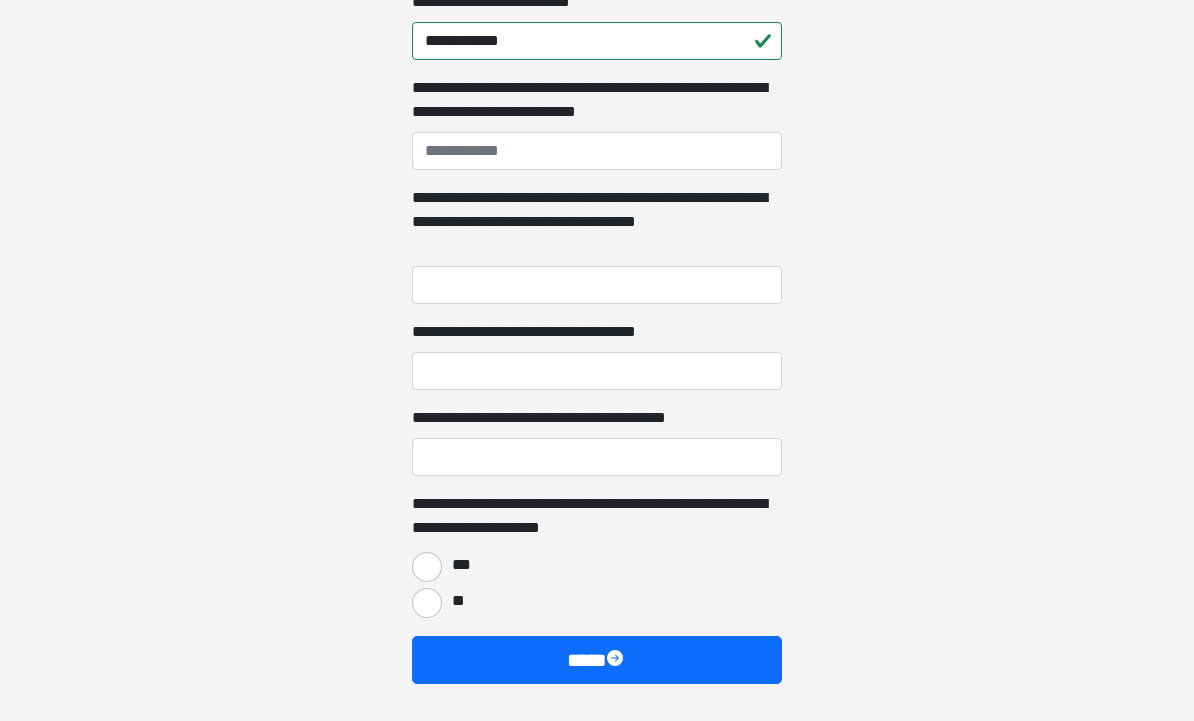 scroll, scrollTop: 1402, scrollLeft: 0, axis: vertical 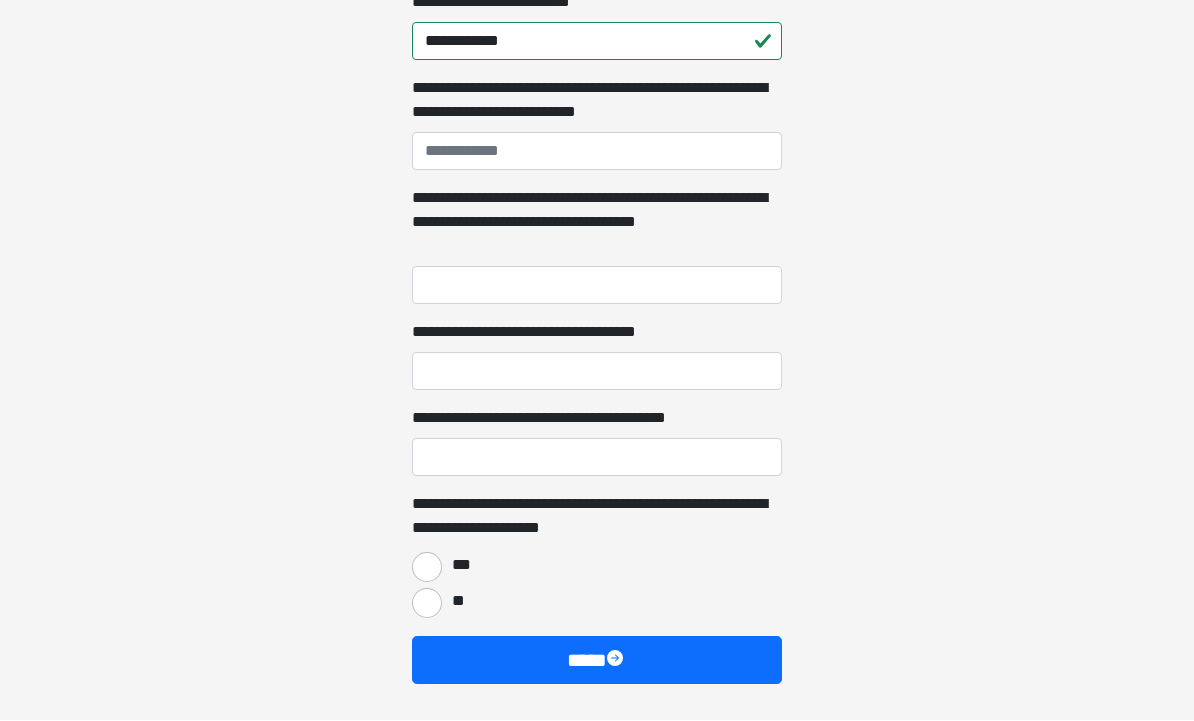 click on "***" at bounding box center [427, 568] 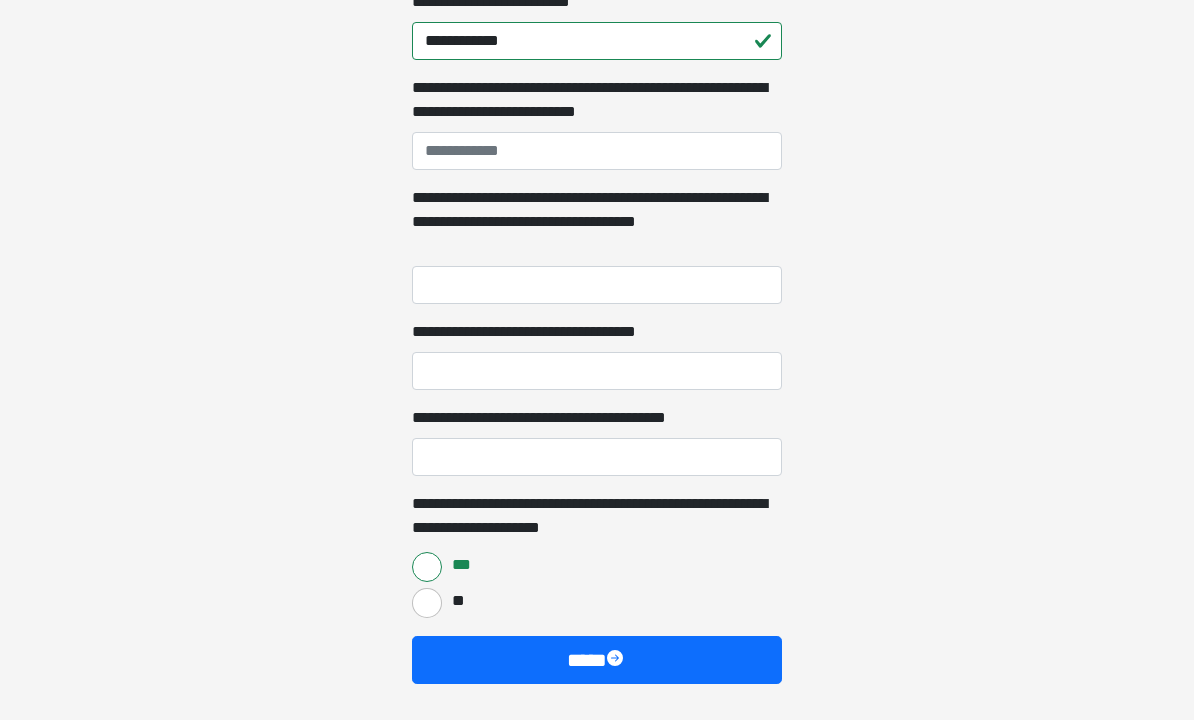 click on "****" at bounding box center [597, 661] 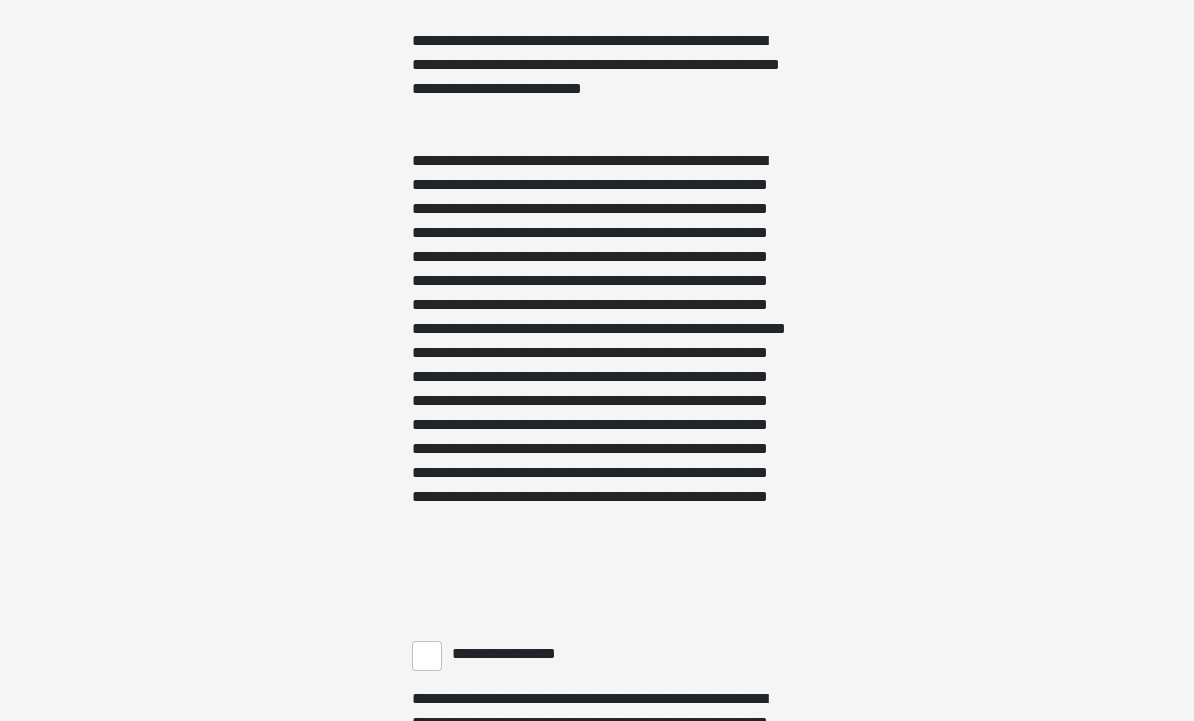 scroll, scrollTop: 1486, scrollLeft: 0, axis: vertical 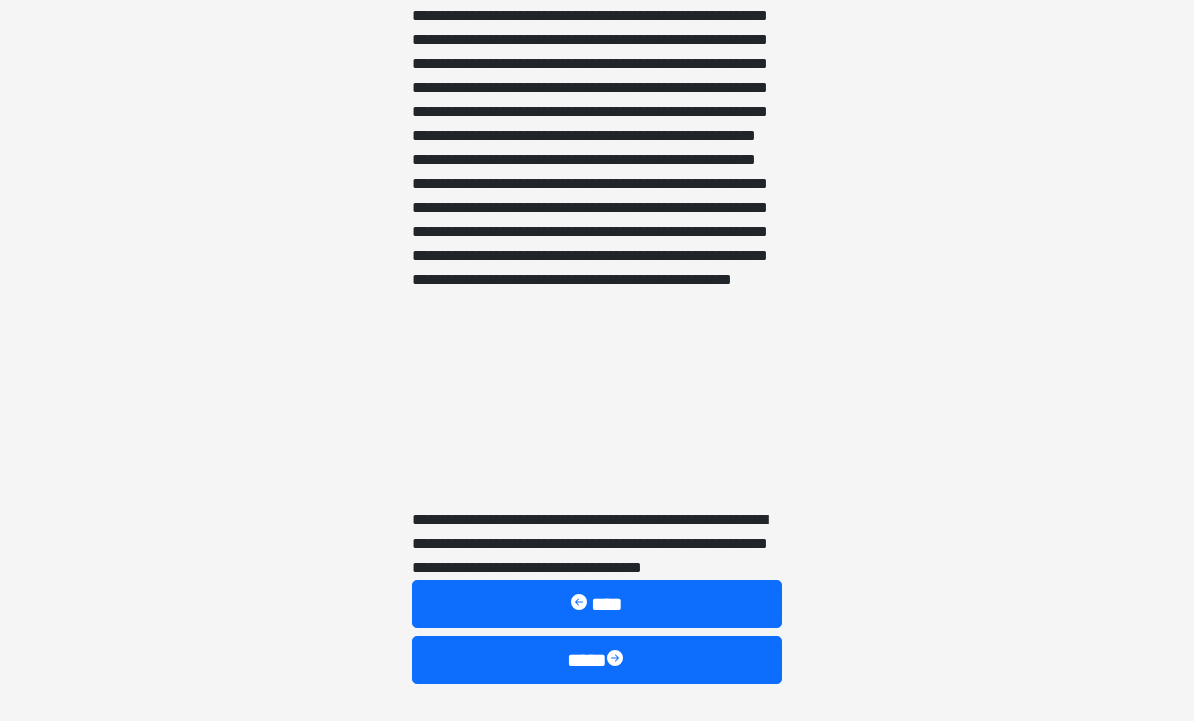 click on "****" at bounding box center [597, 661] 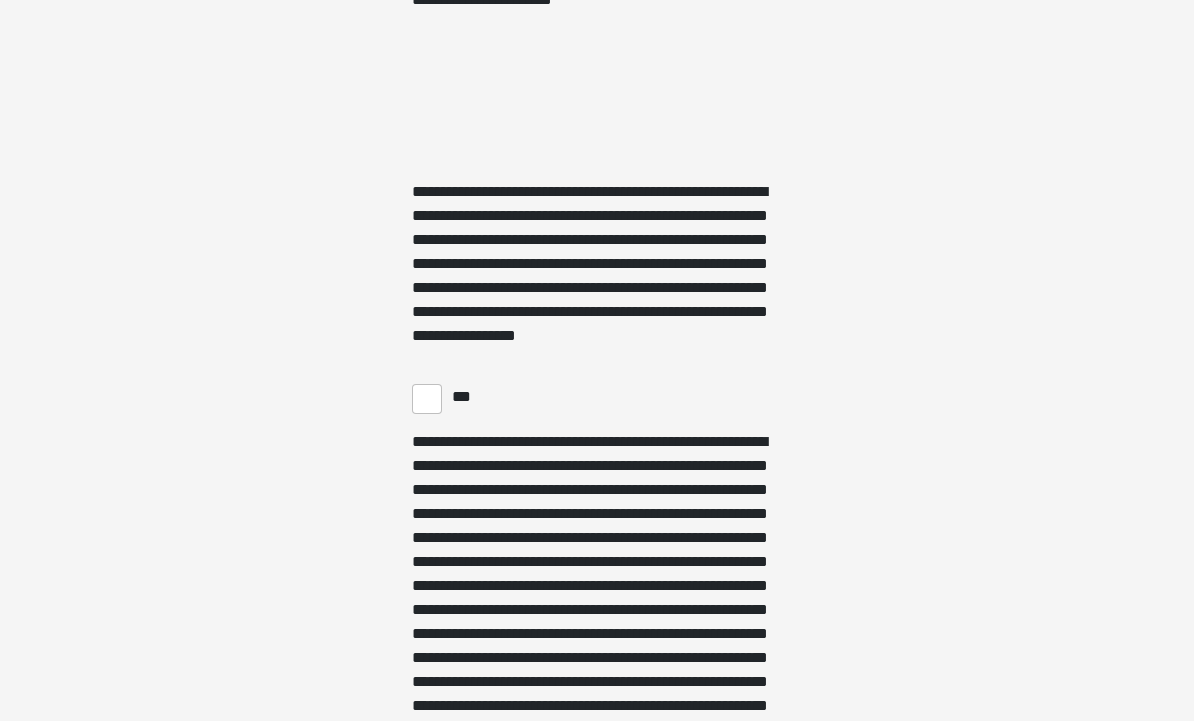 scroll, scrollTop: 4716, scrollLeft: 0, axis: vertical 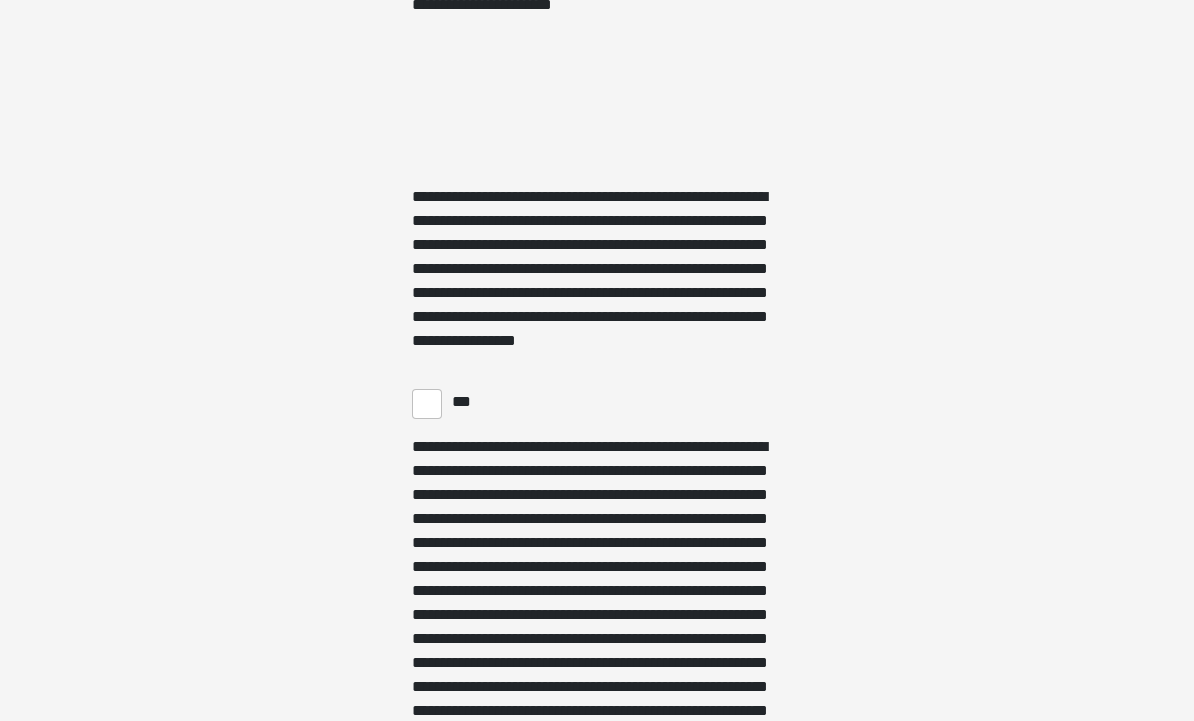click on "***" at bounding box center (427, 404) 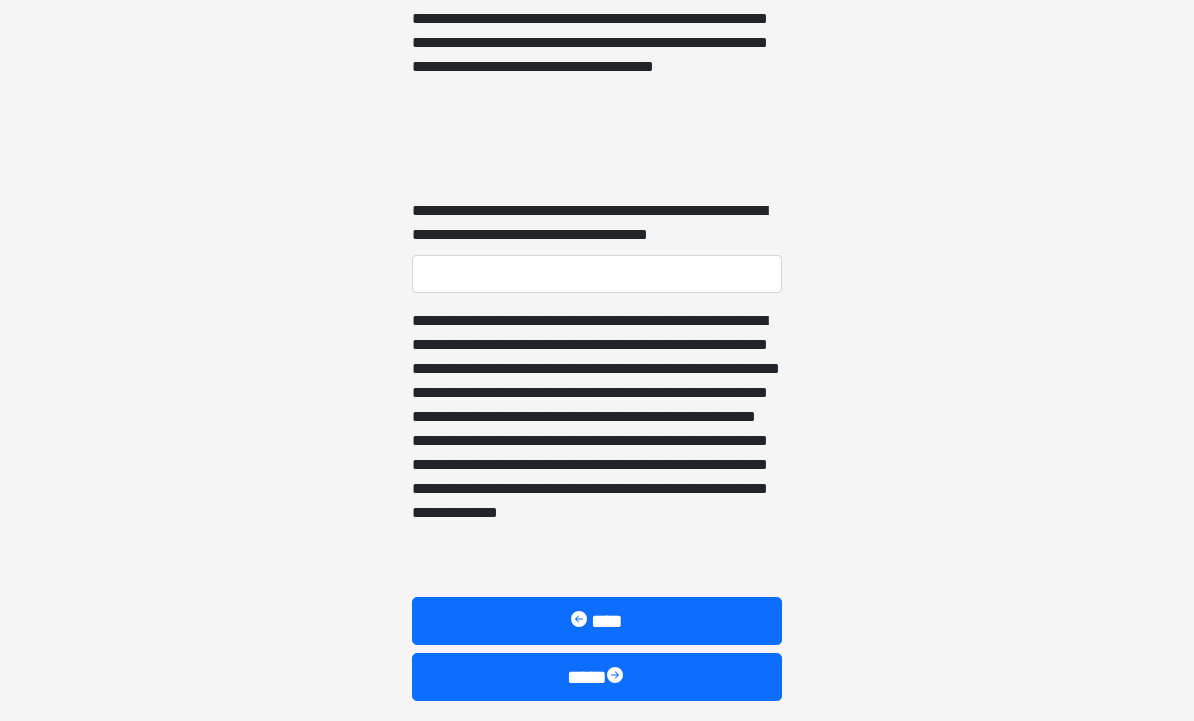 scroll, scrollTop: 5430, scrollLeft: 0, axis: vertical 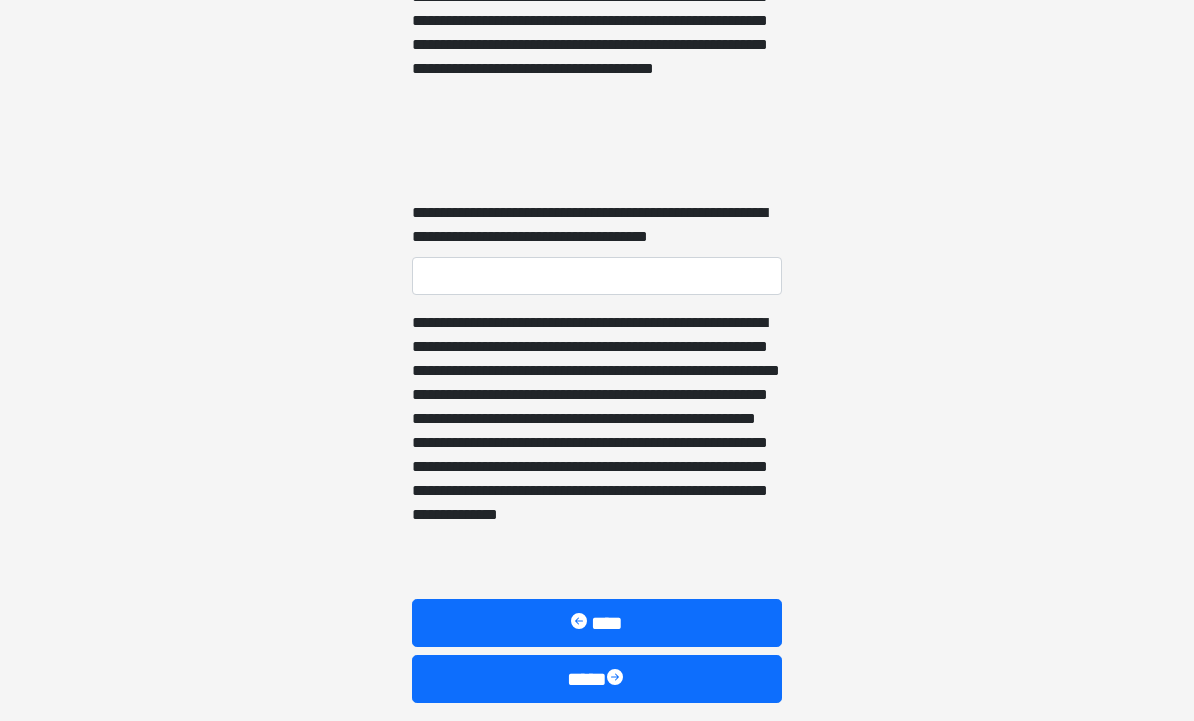 click on "****" at bounding box center (597, 679) 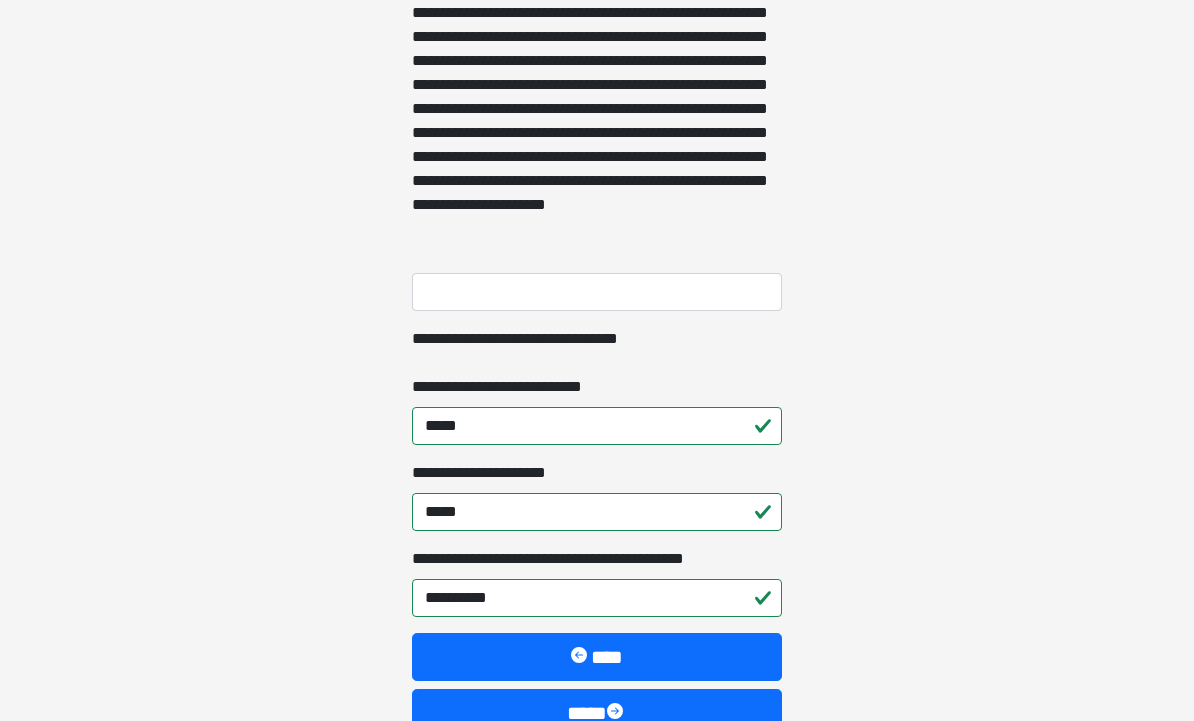 scroll, scrollTop: 886, scrollLeft: 0, axis: vertical 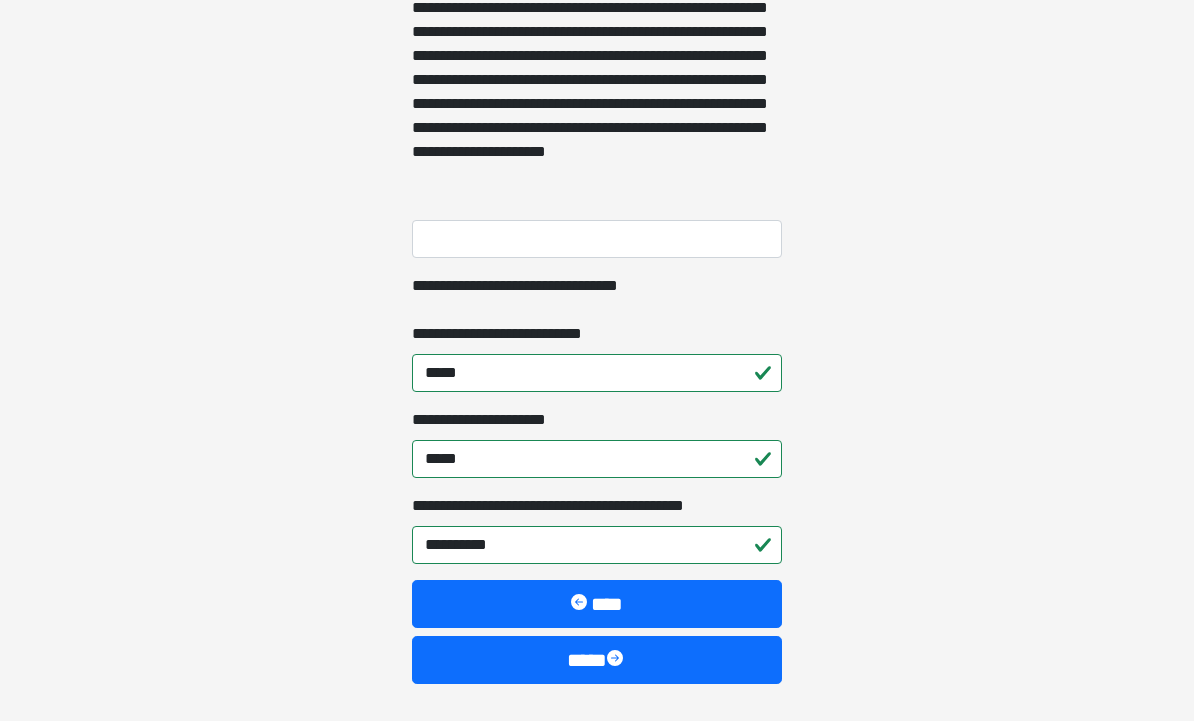 click on "****" at bounding box center (597, 661) 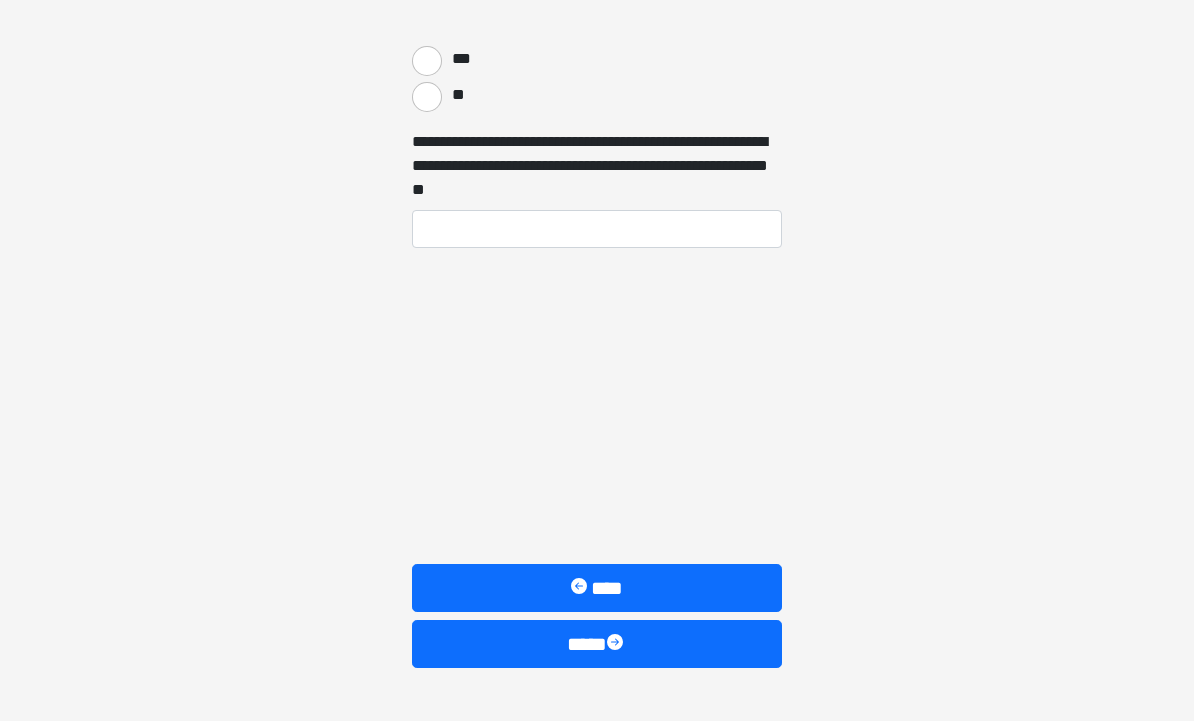 scroll, scrollTop: 546, scrollLeft: 0, axis: vertical 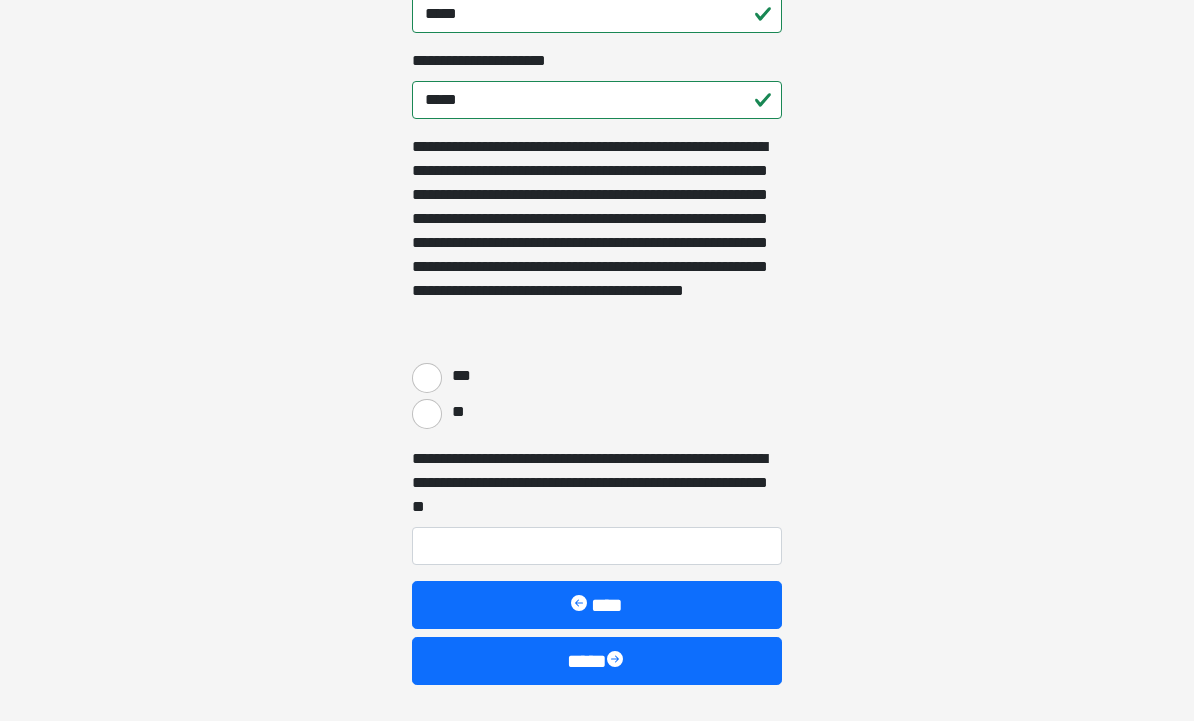 click on "***" at bounding box center (427, 378) 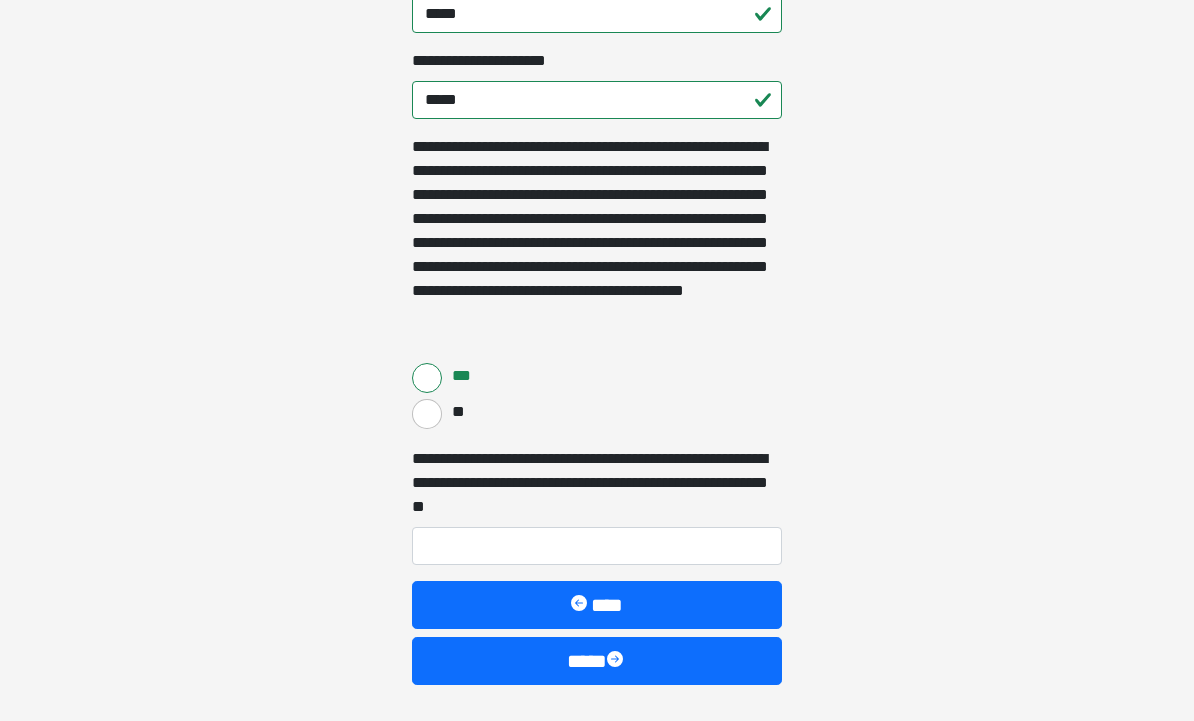 click on "****" at bounding box center (597, 661) 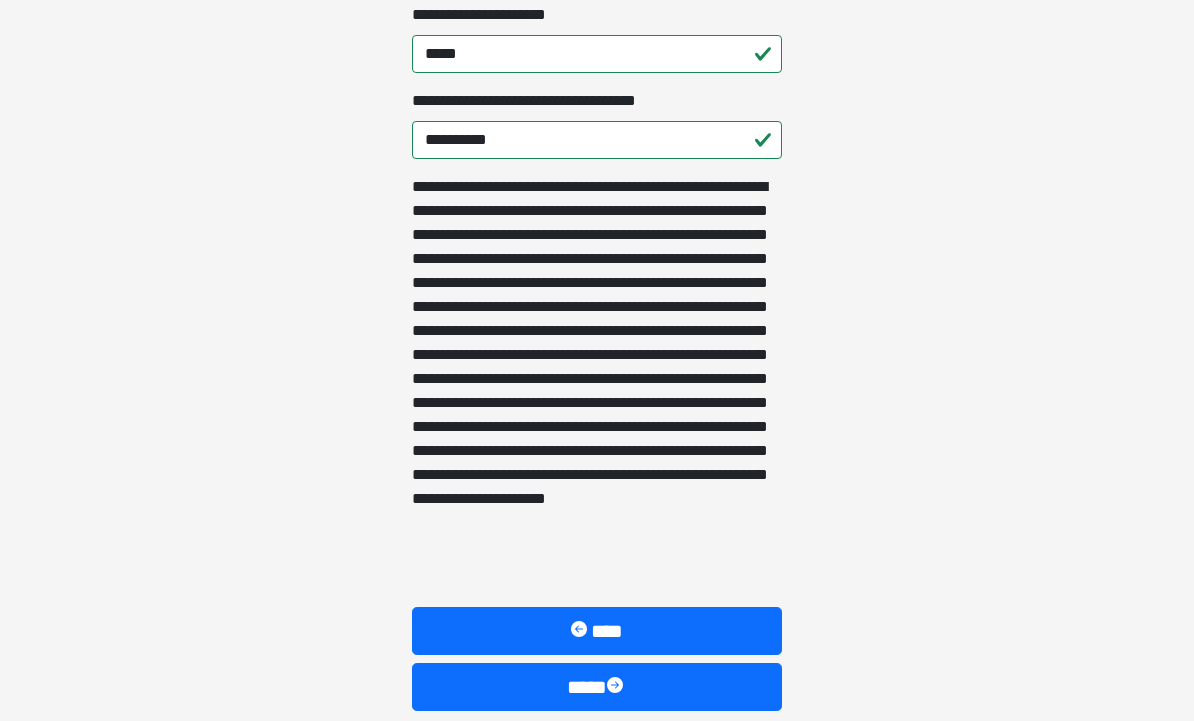 scroll, scrollTop: 666, scrollLeft: 0, axis: vertical 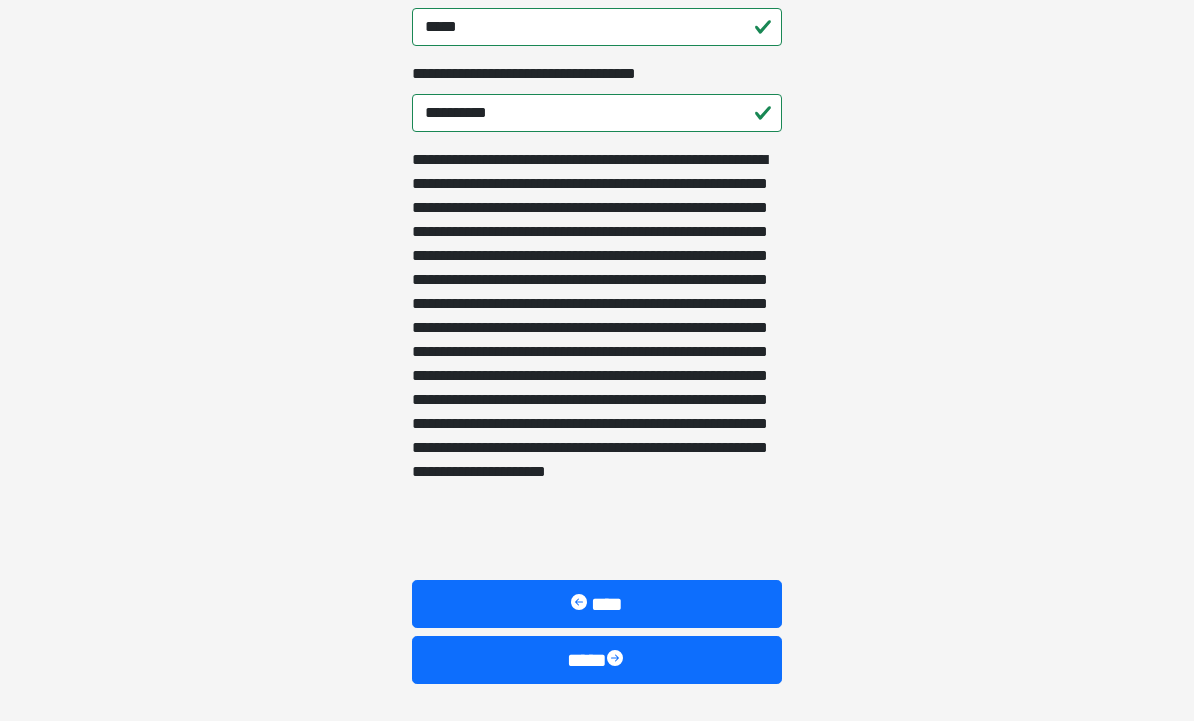 click on "****" at bounding box center (597, 661) 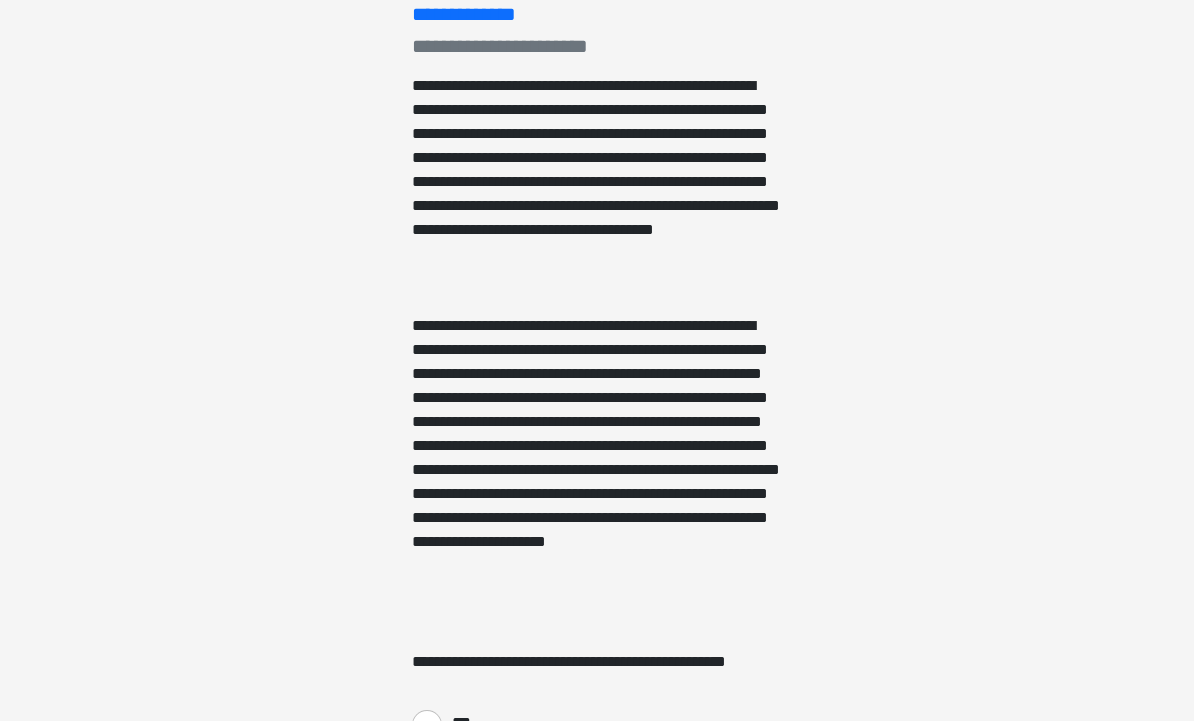 scroll, scrollTop: 361, scrollLeft: 0, axis: vertical 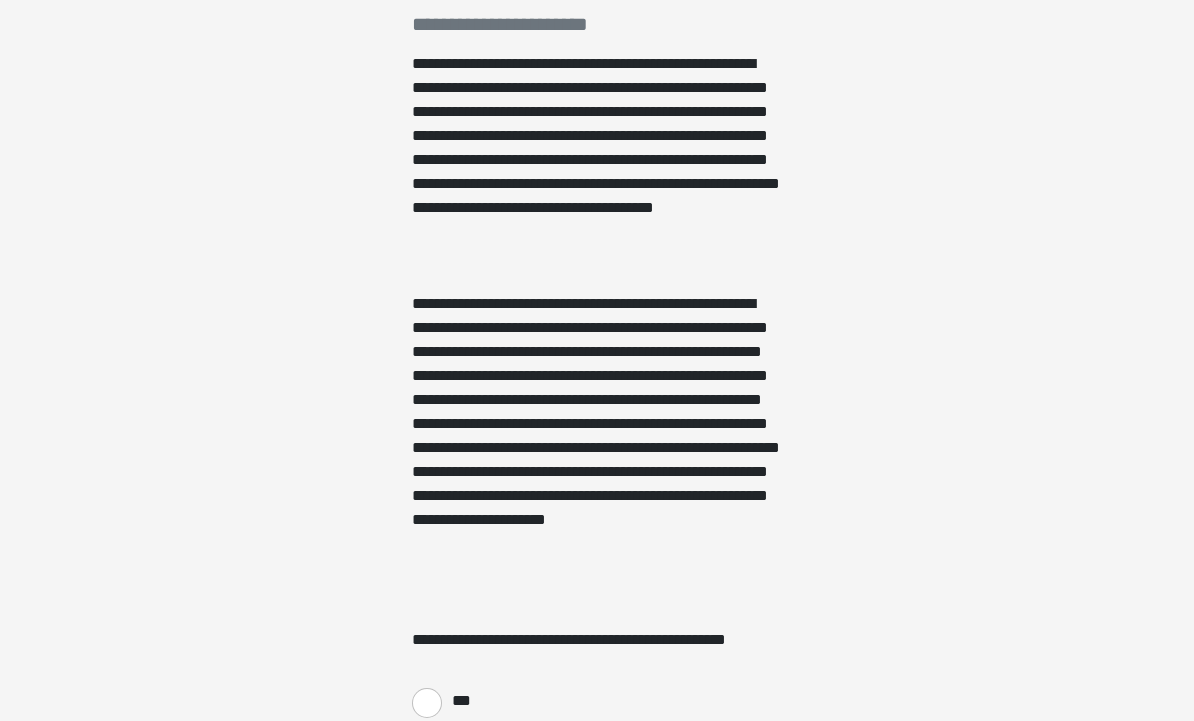 click on "**********" at bounding box center (597, -1) 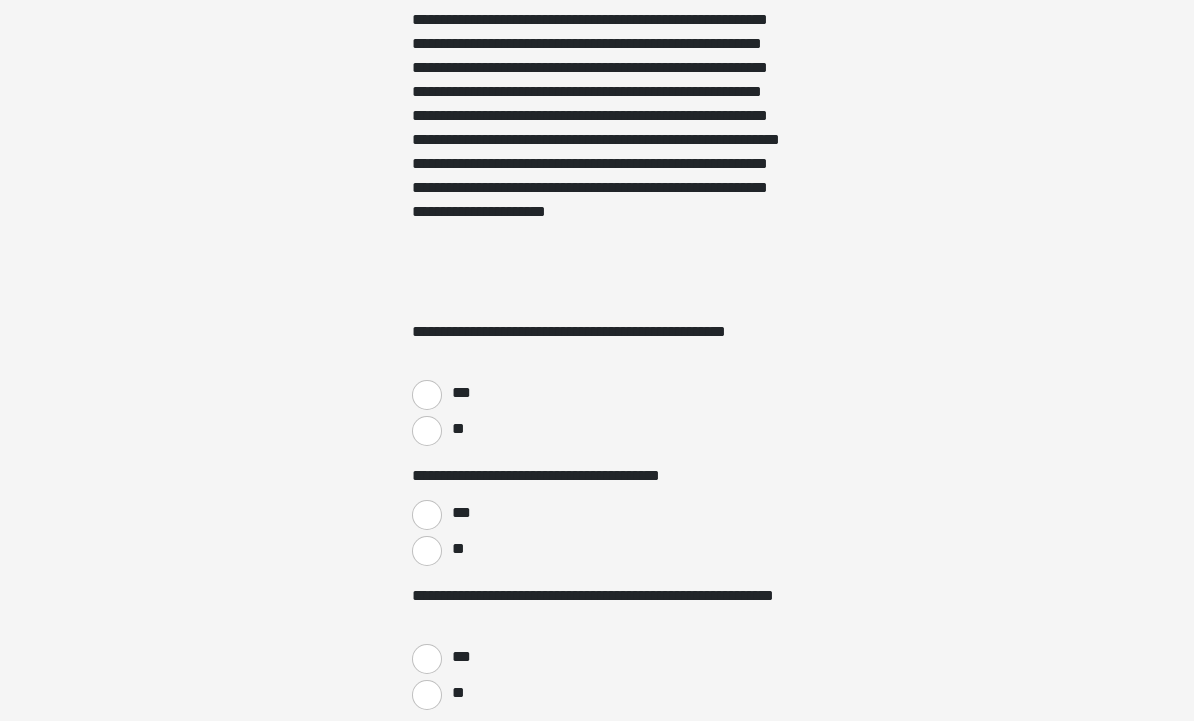 scroll, scrollTop: 669, scrollLeft: 0, axis: vertical 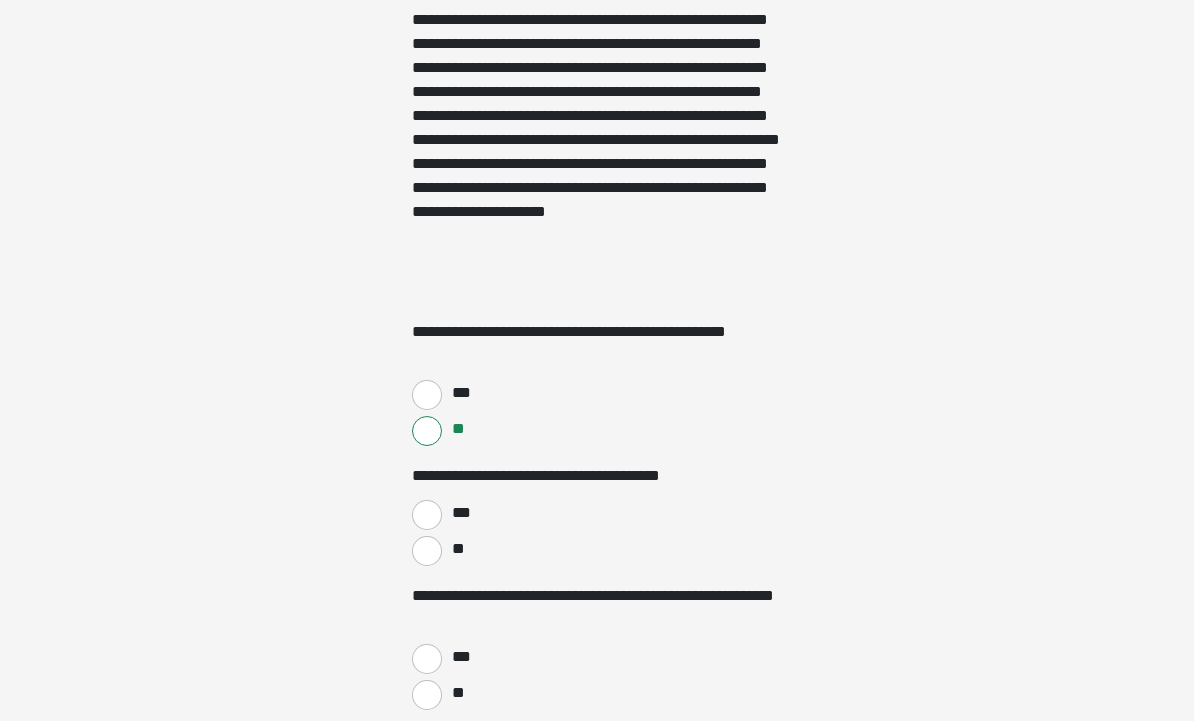 click on "**" at bounding box center (427, 551) 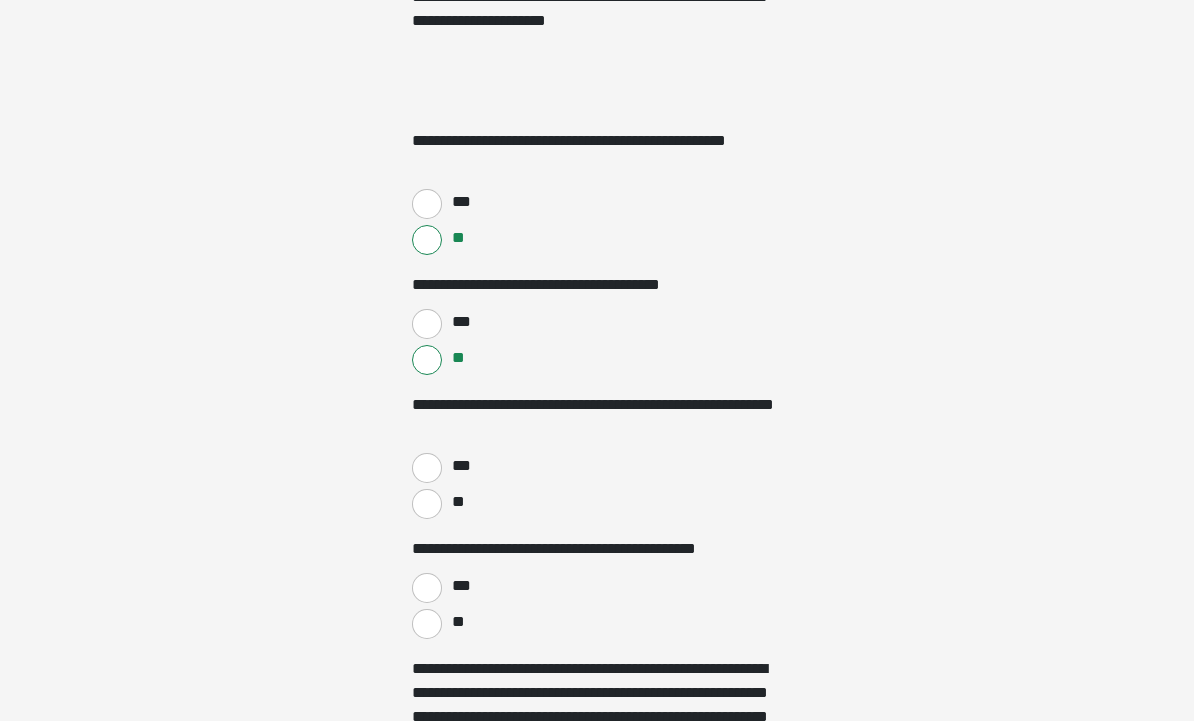 scroll, scrollTop: 862, scrollLeft: 0, axis: vertical 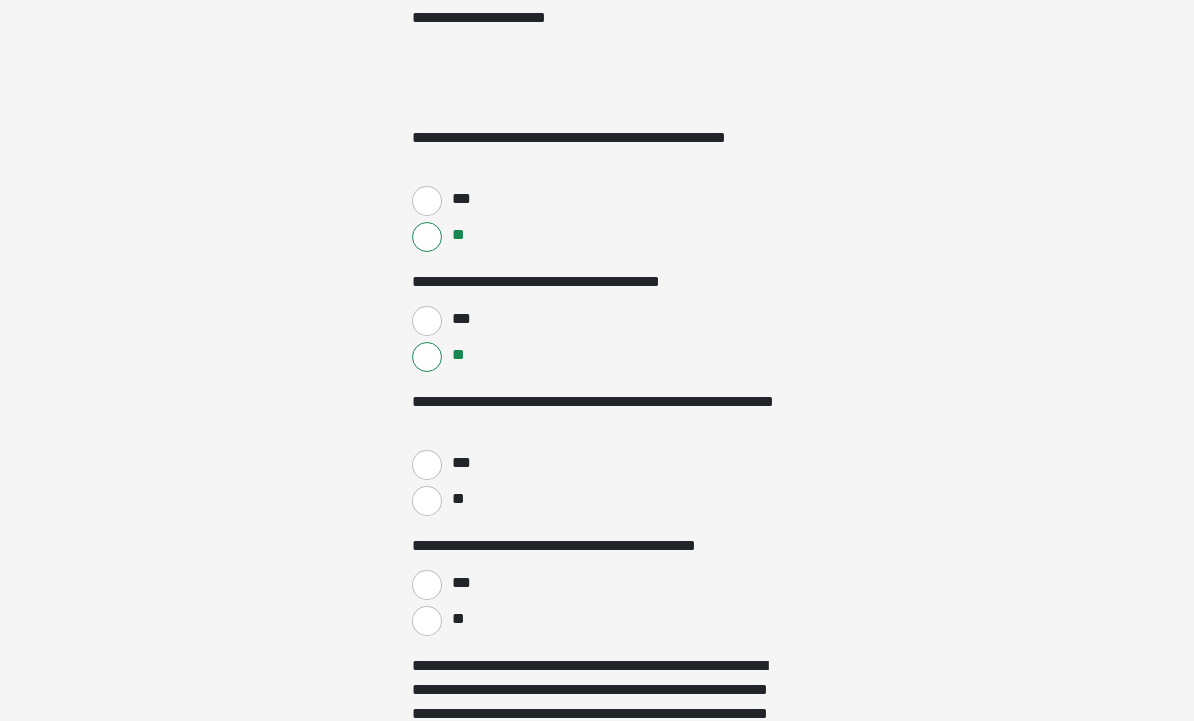 click on "**" at bounding box center [427, 501] 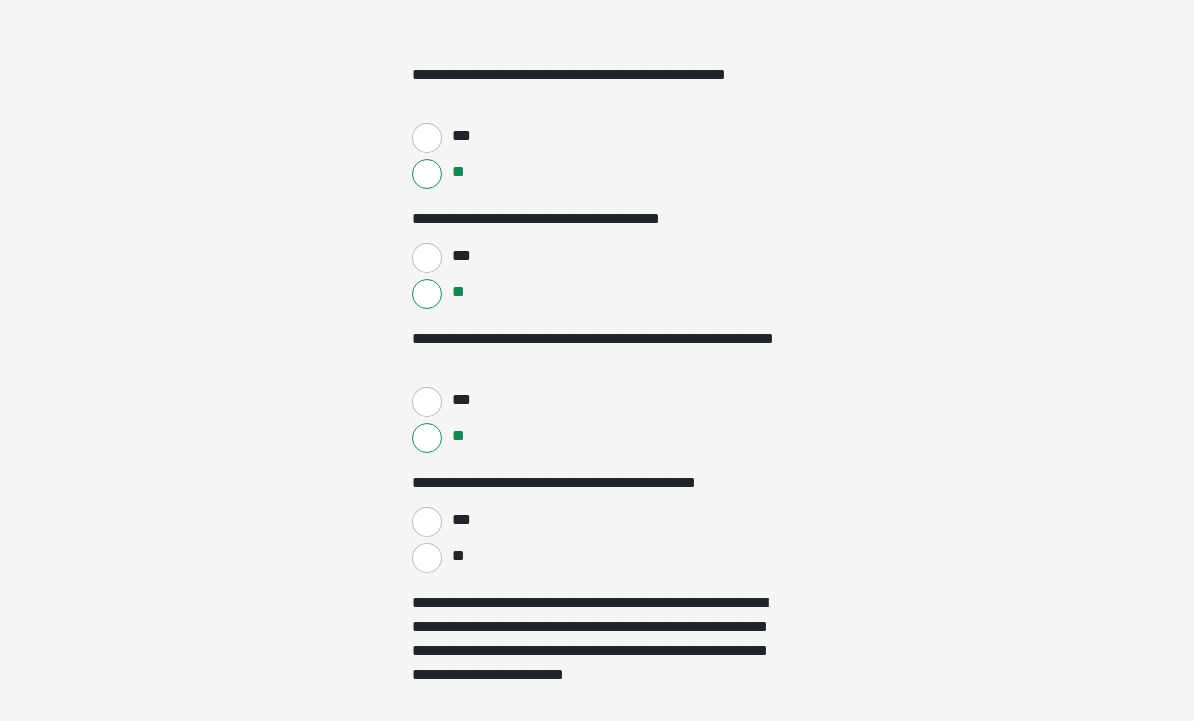 click on "**" at bounding box center [427, 558] 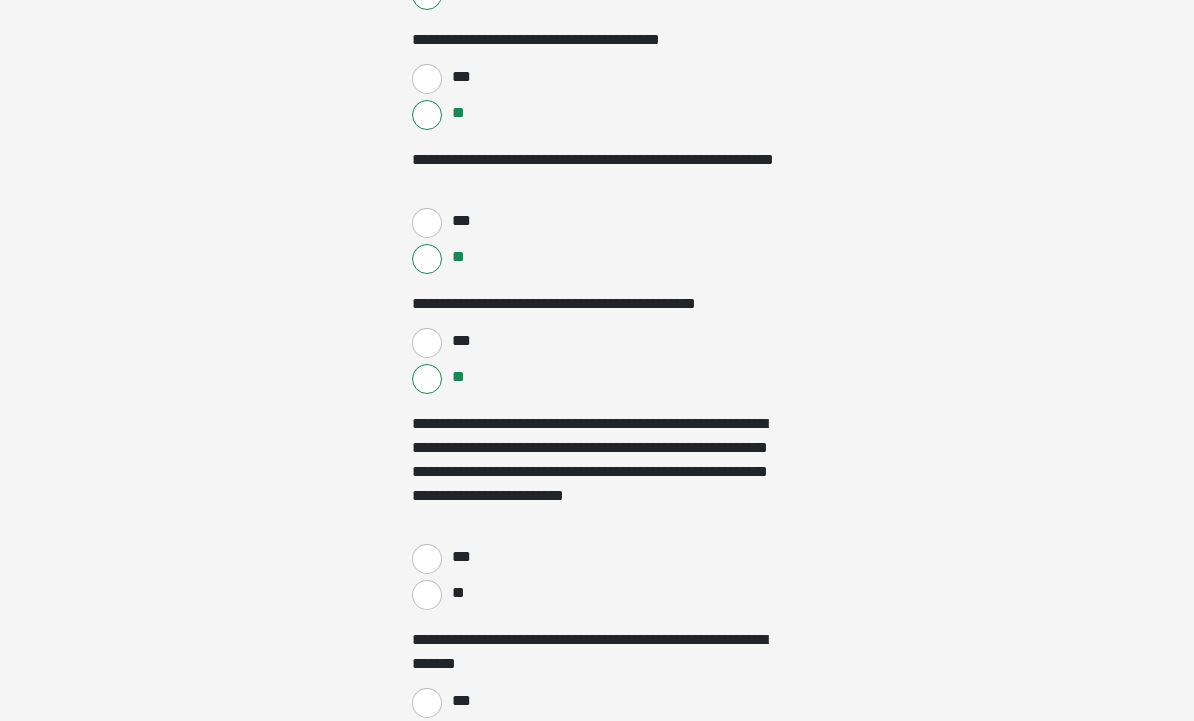 scroll, scrollTop: 1109, scrollLeft: 0, axis: vertical 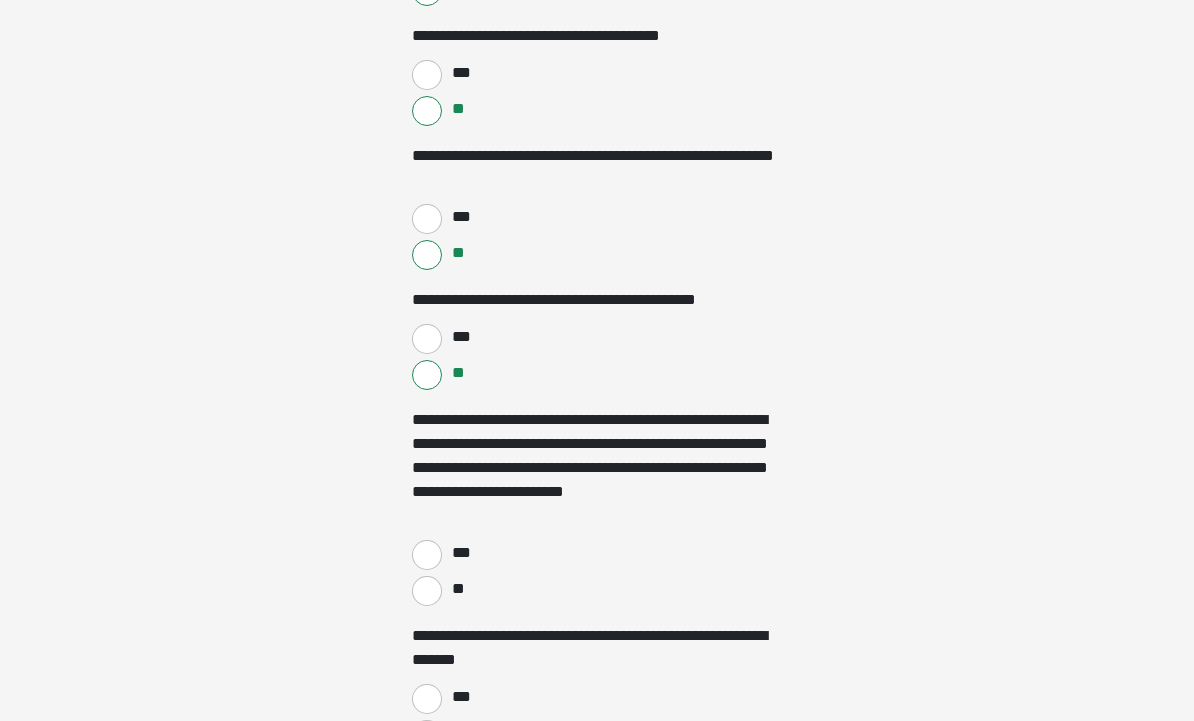click on "**" at bounding box center (427, 591) 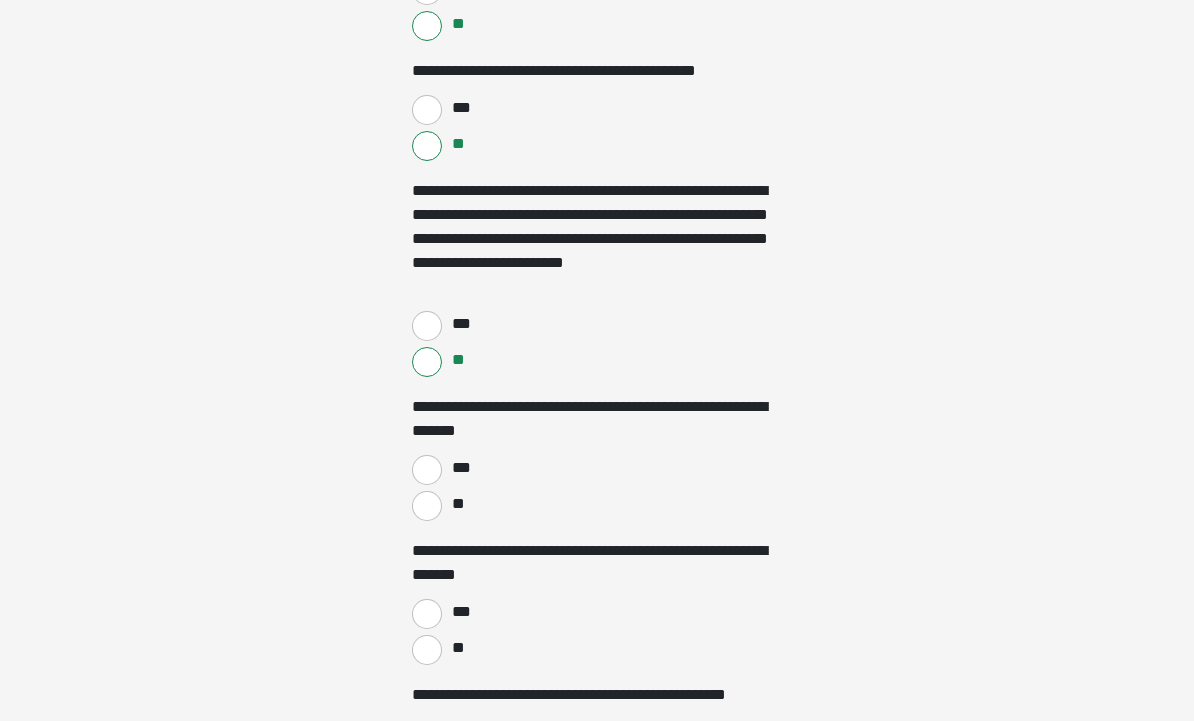 scroll, scrollTop: 1351, scrollLeft: 0, axis: vertical 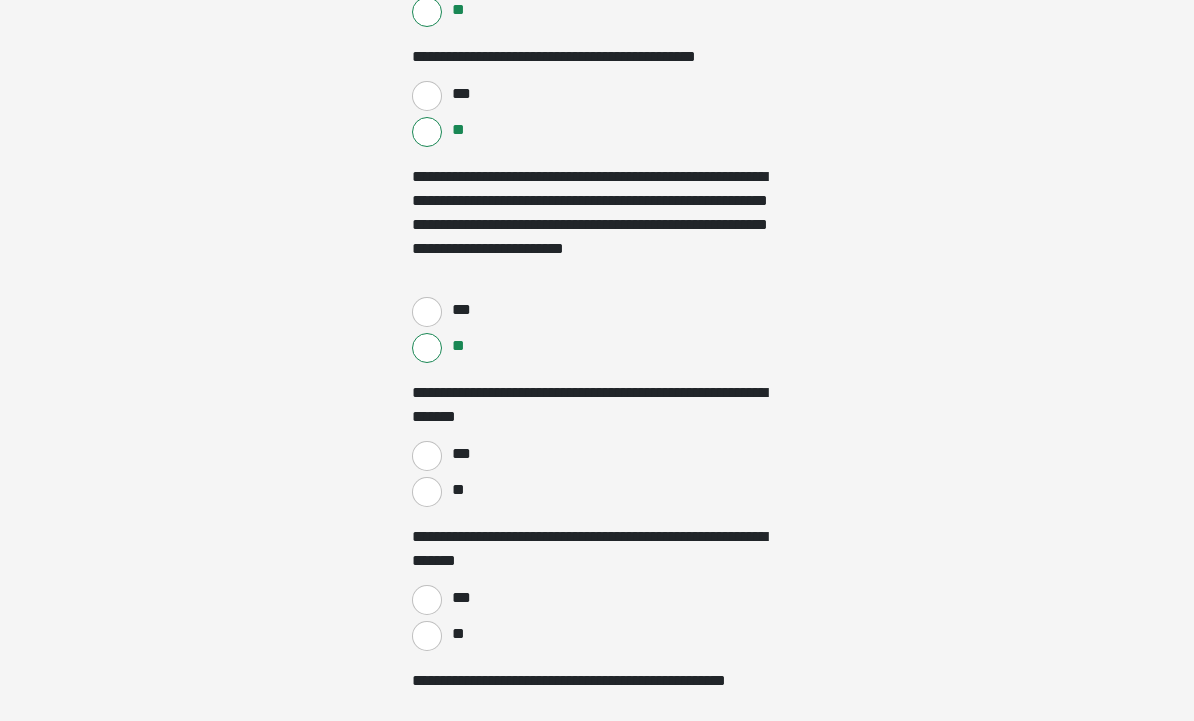 click on "**" at bounding box center [427, 493] 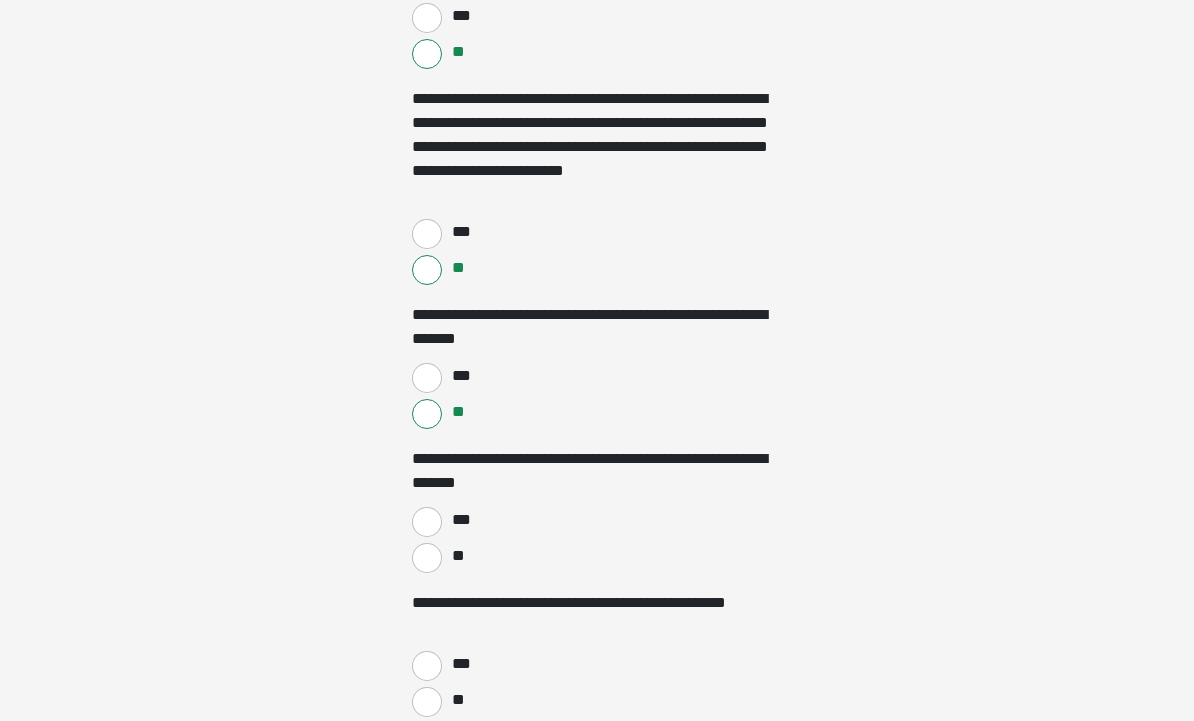 scroll, scrollTop: 1432, scrollLeft: 0, axis: vertical 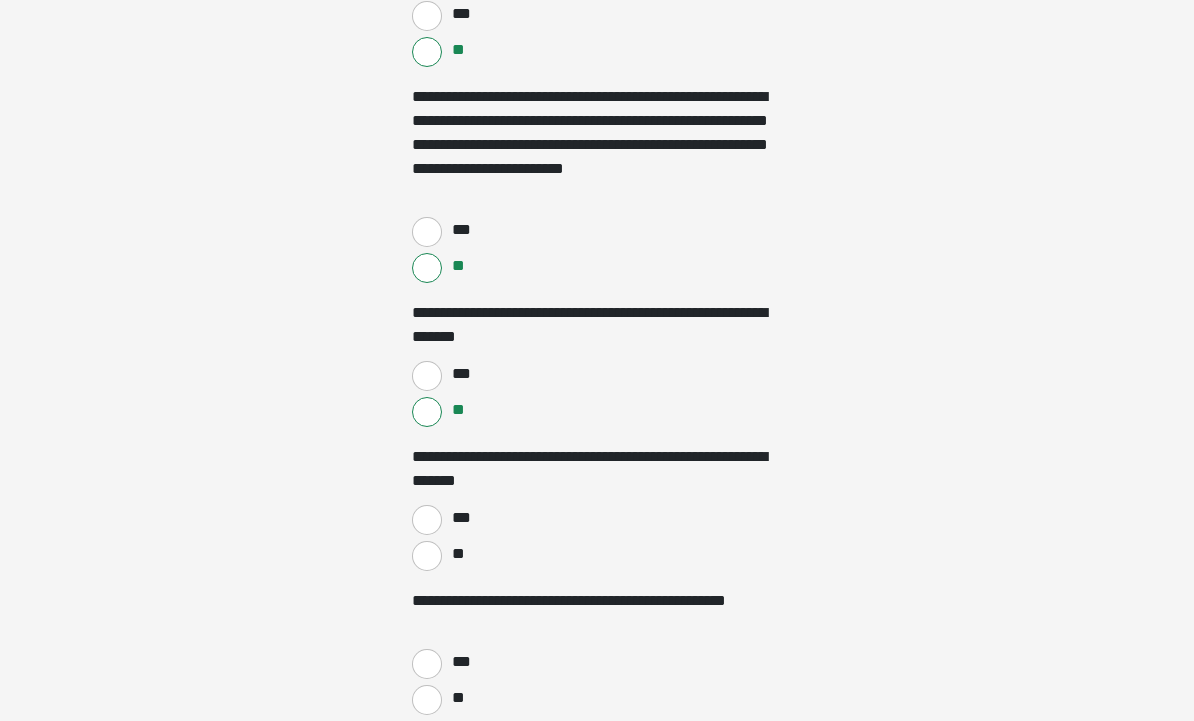 click on "**" at bounding box center [427, 556] 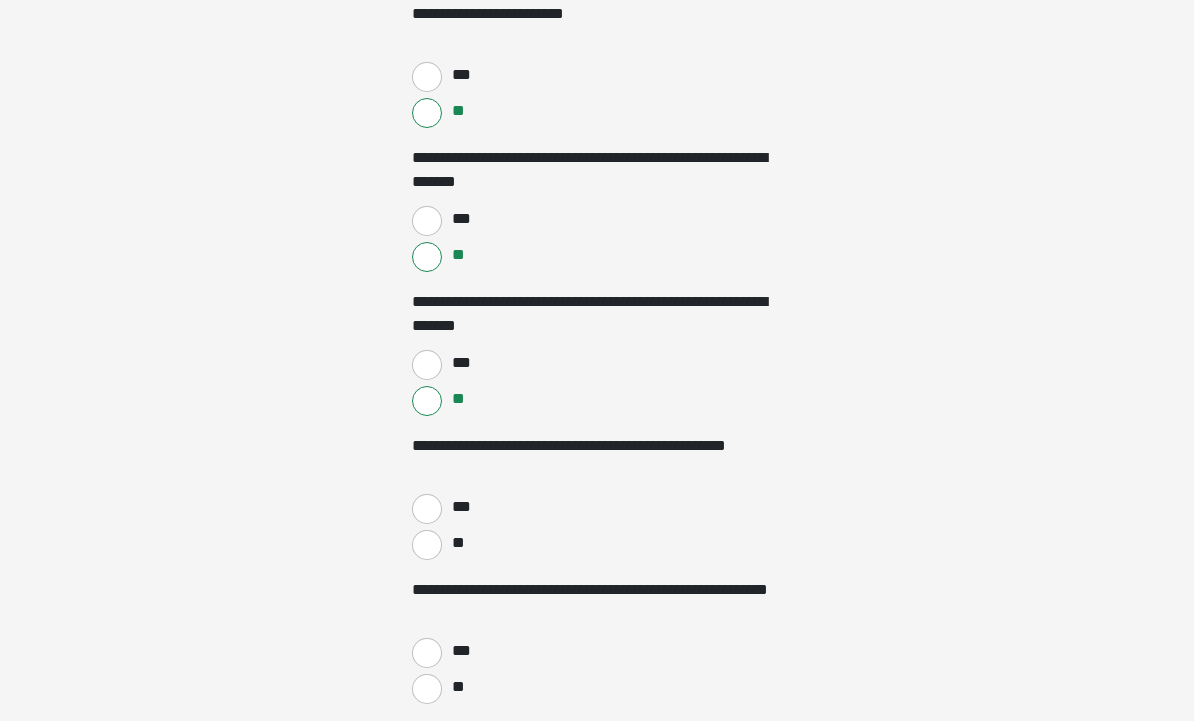 scroll, scrollTop: 1622, scrollLeft: 0, axis: vertical 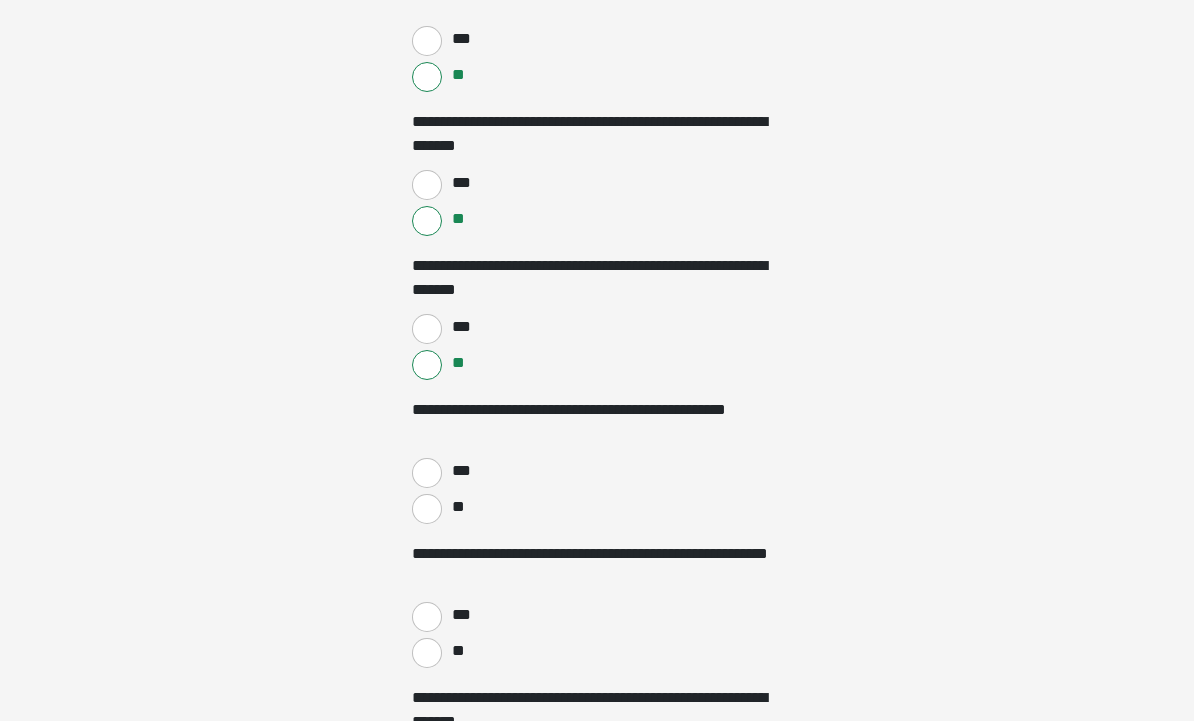 click on "**" at bounding box center [427, 509] 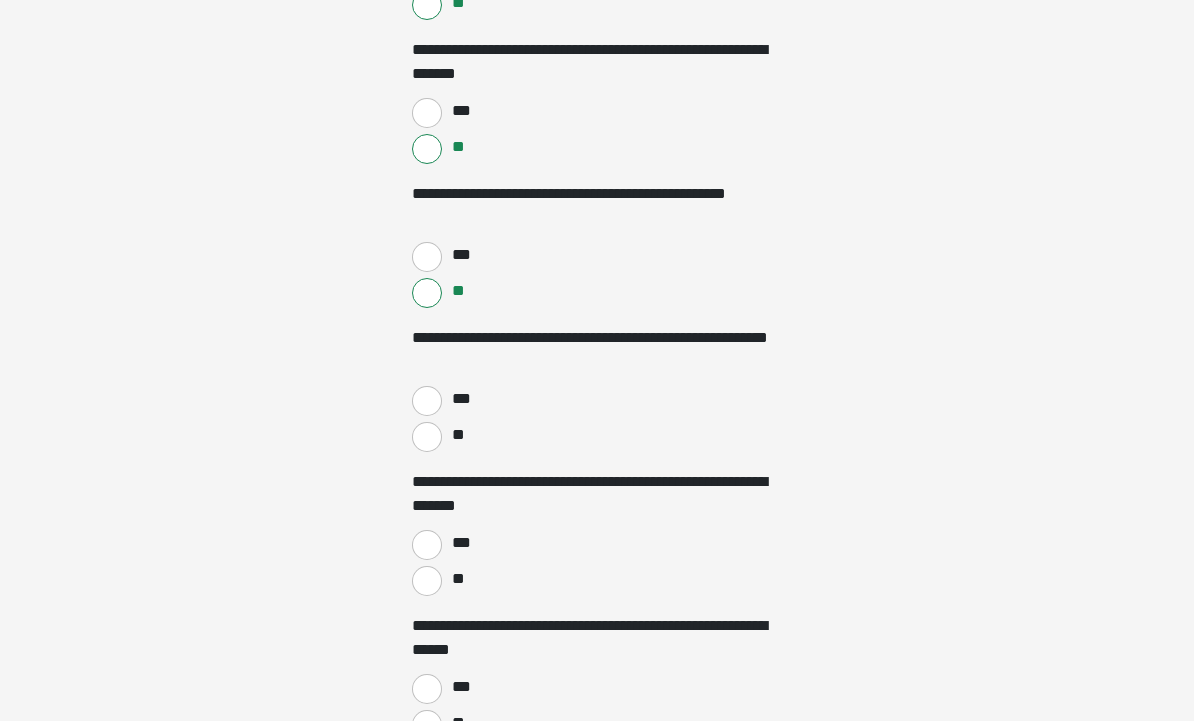scroll, scrollTop: 1837, scrollLeft: 0, axis: vertical 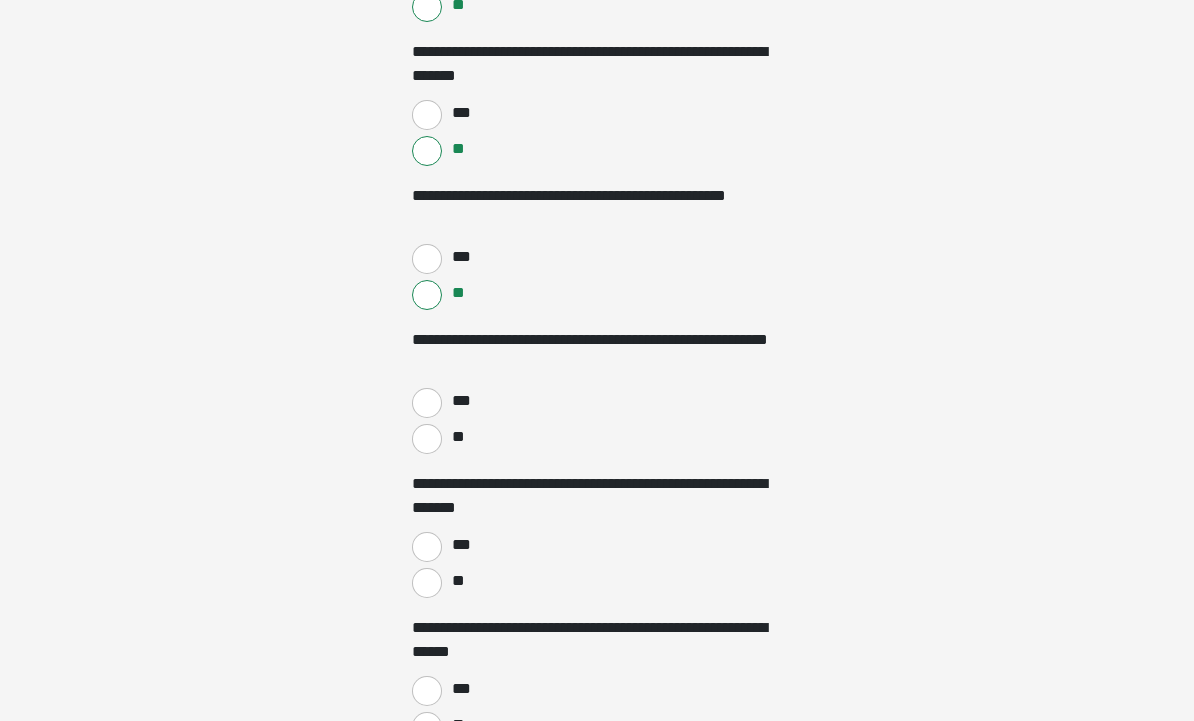 click on "**********" at bounding box center [597, 392] 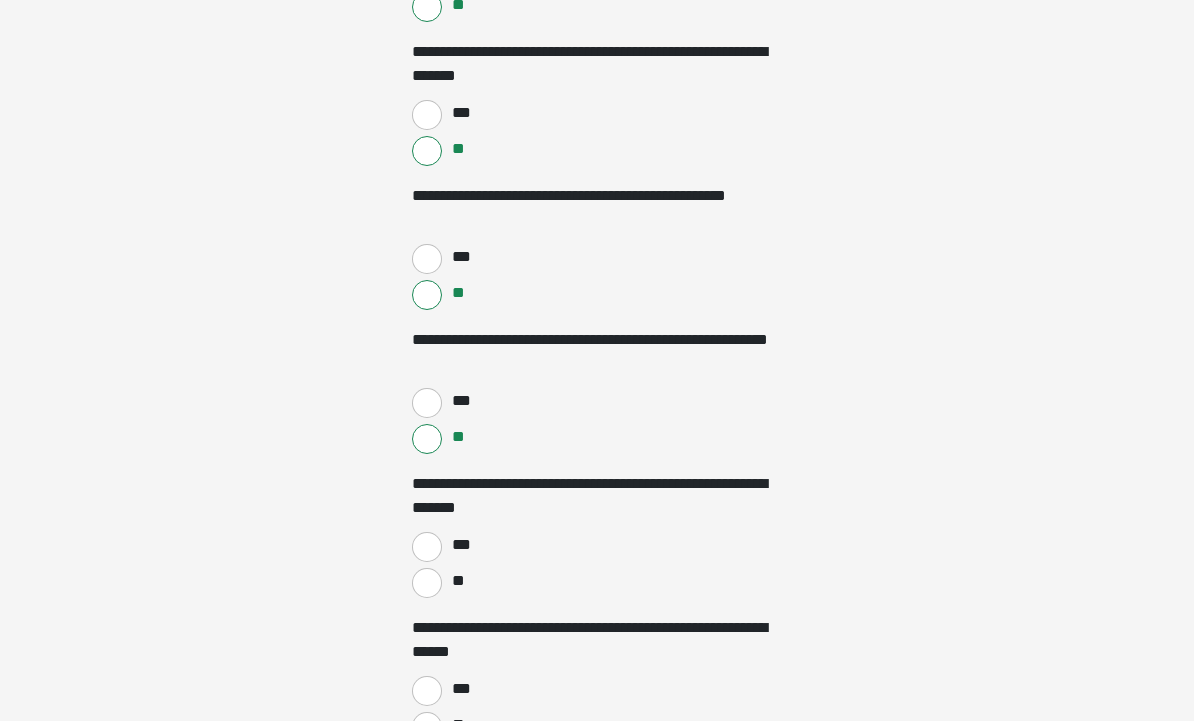 click on "**" at bounding box center [427, 583] 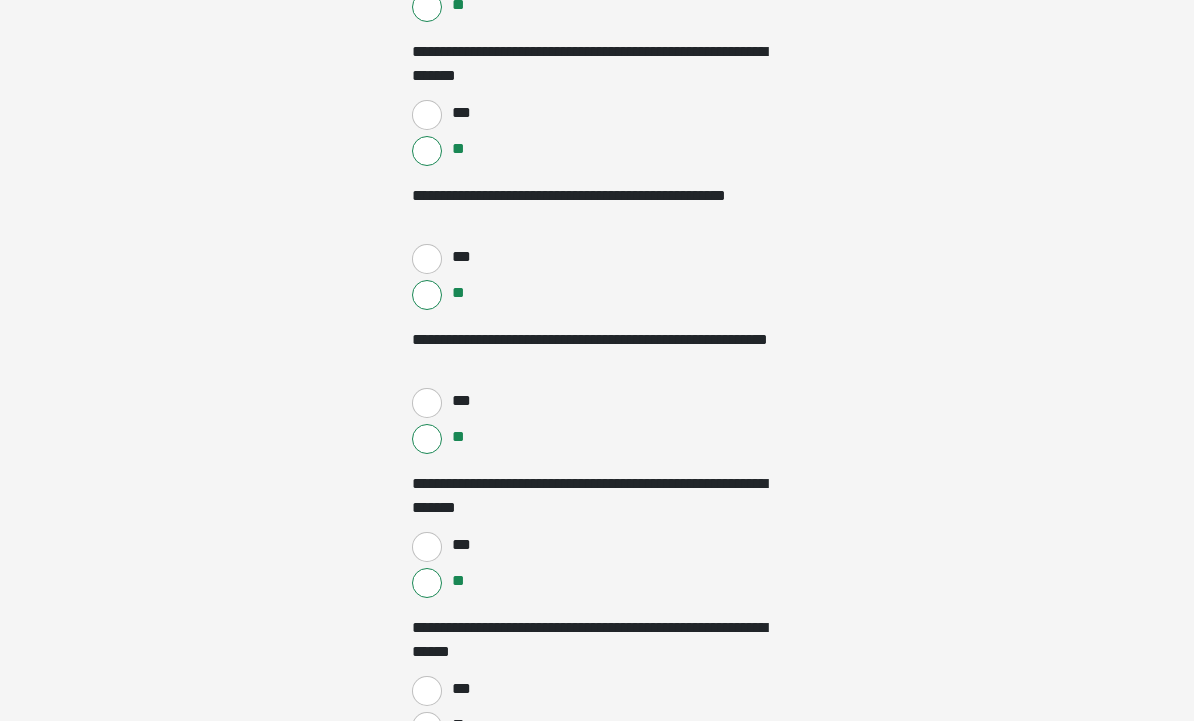 click on "**" at bounding box center (427, 727) 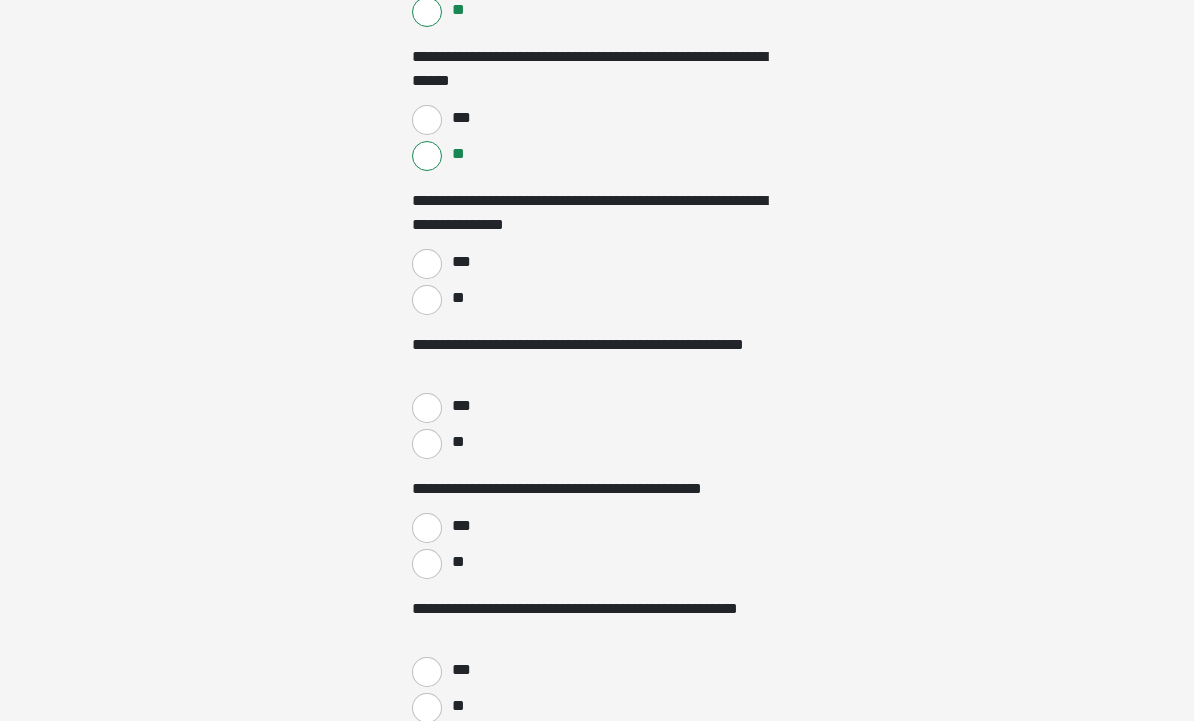 scroll, scrollTop: 2408, scrollLeft: 0, axis: vertical 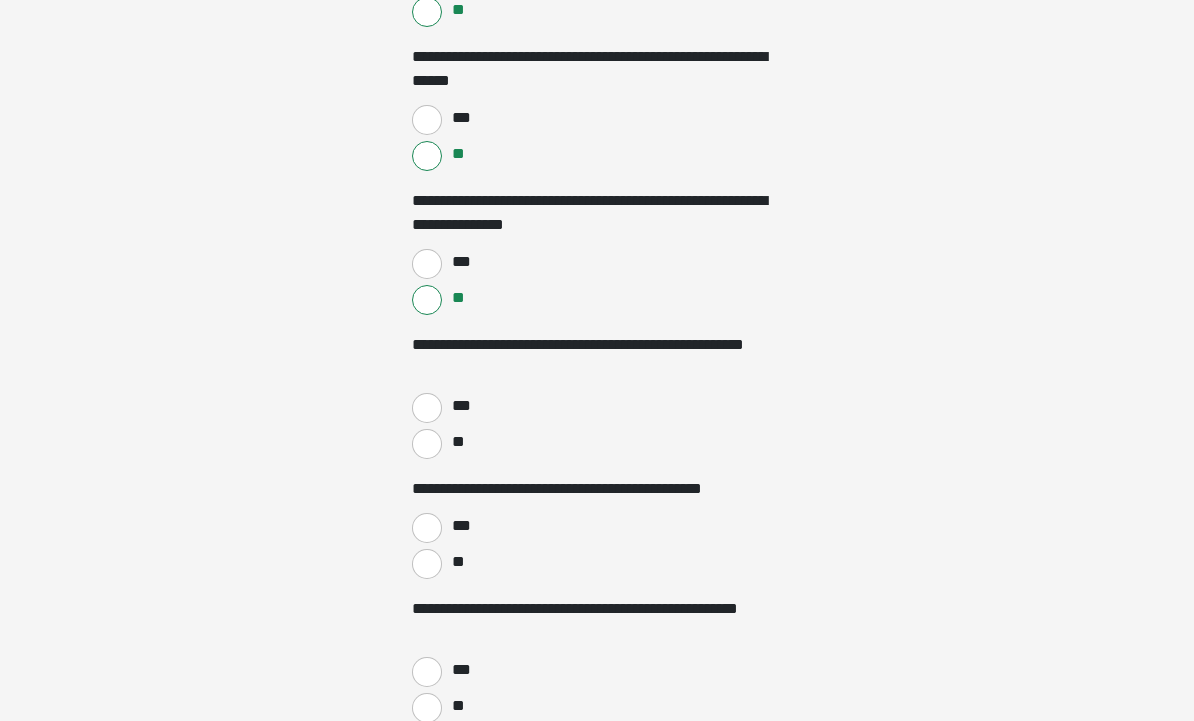 click on "**" at bounding box center (427, 444) 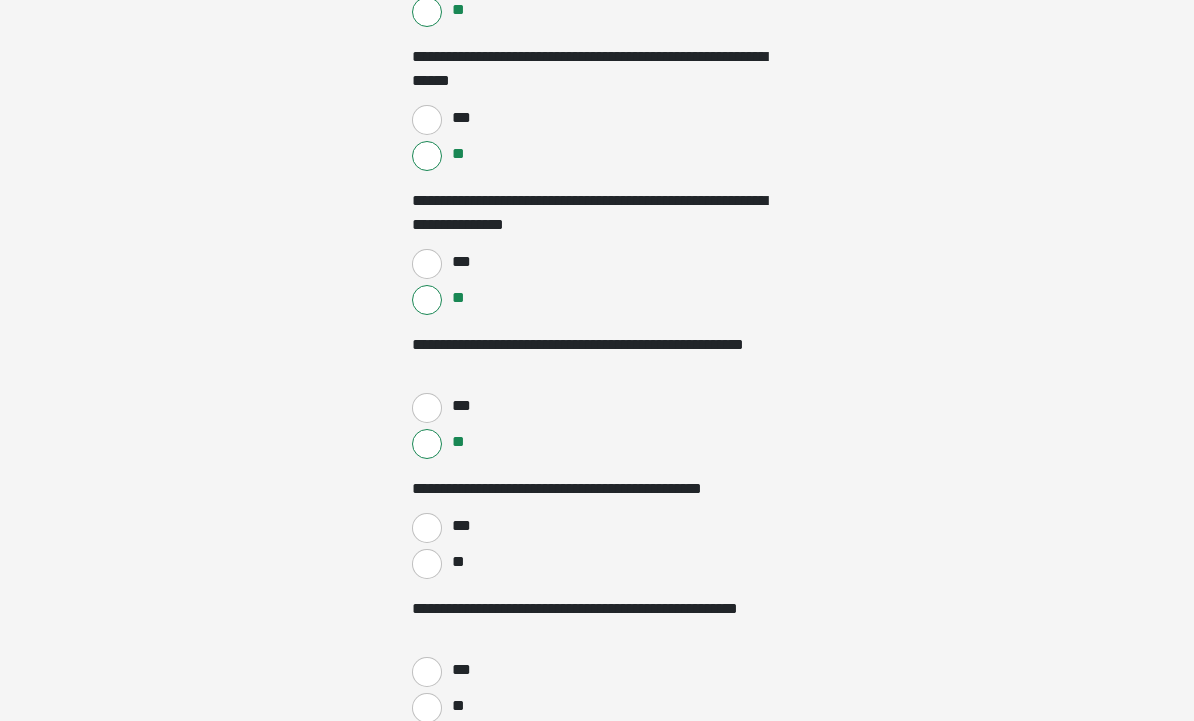 click on "**" at bounding box center [597, 562] 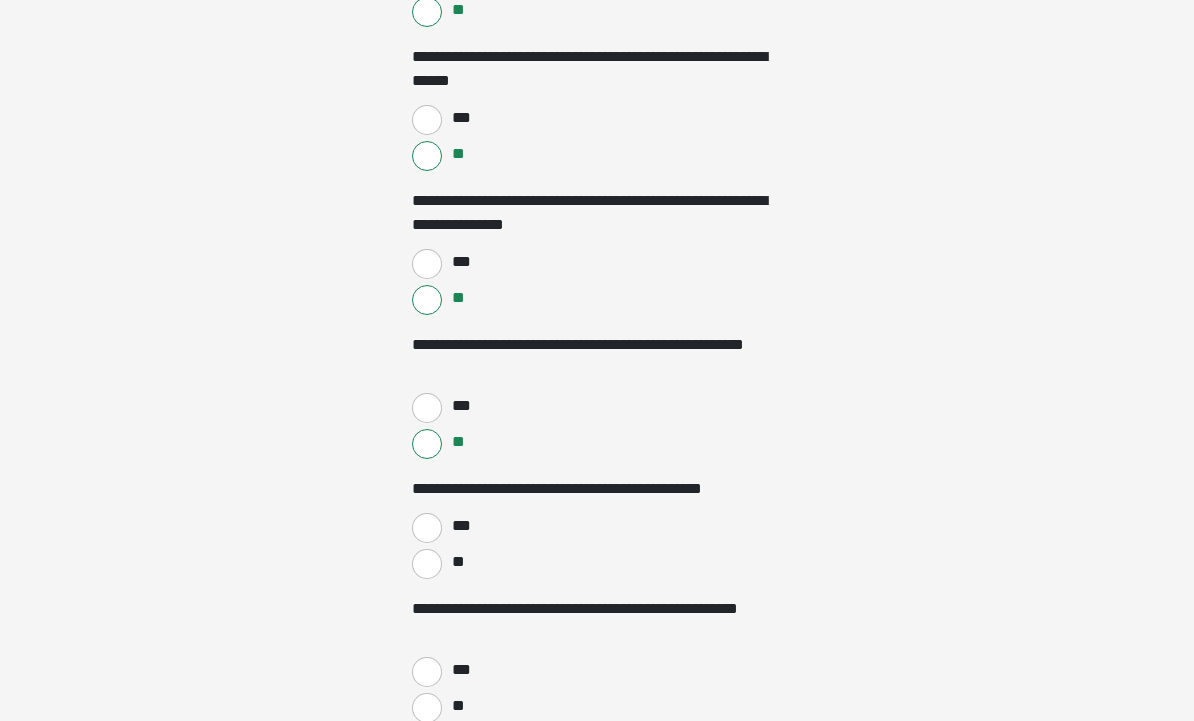 click on "**" at bounding box center (427, 564) 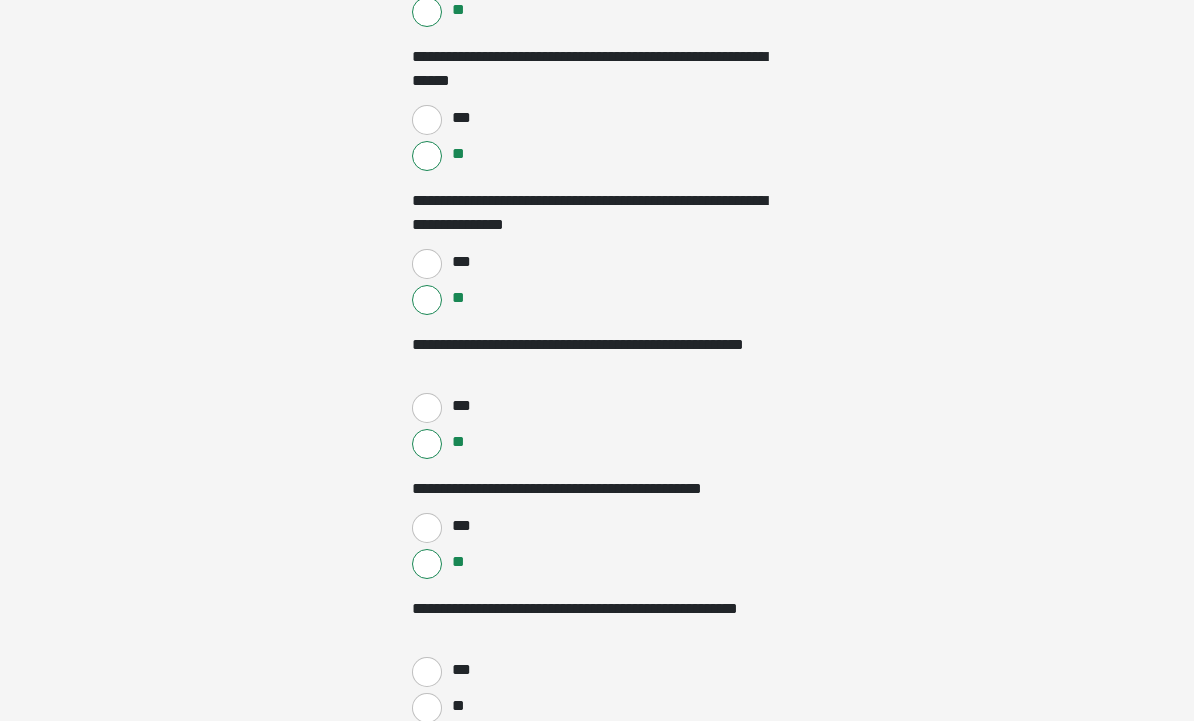 click on "**" at bounding box center [427, 708] 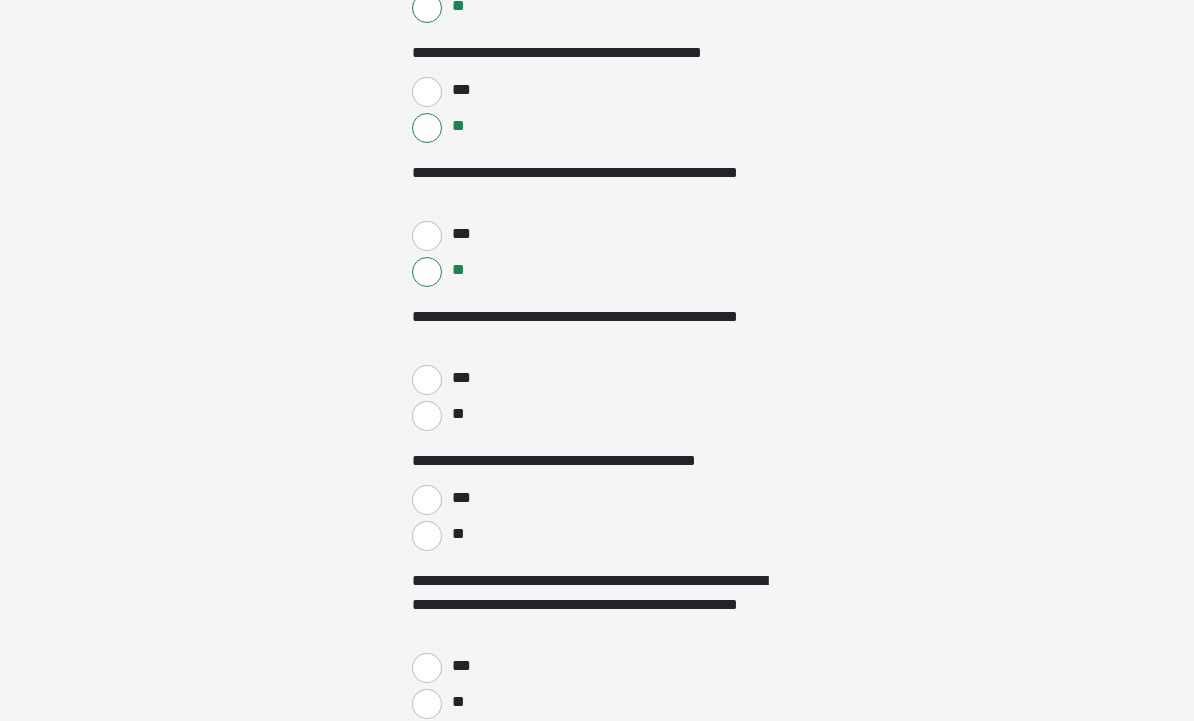 scroll, scrollTop: 2841, scrollLeft: 0, axis: vertical 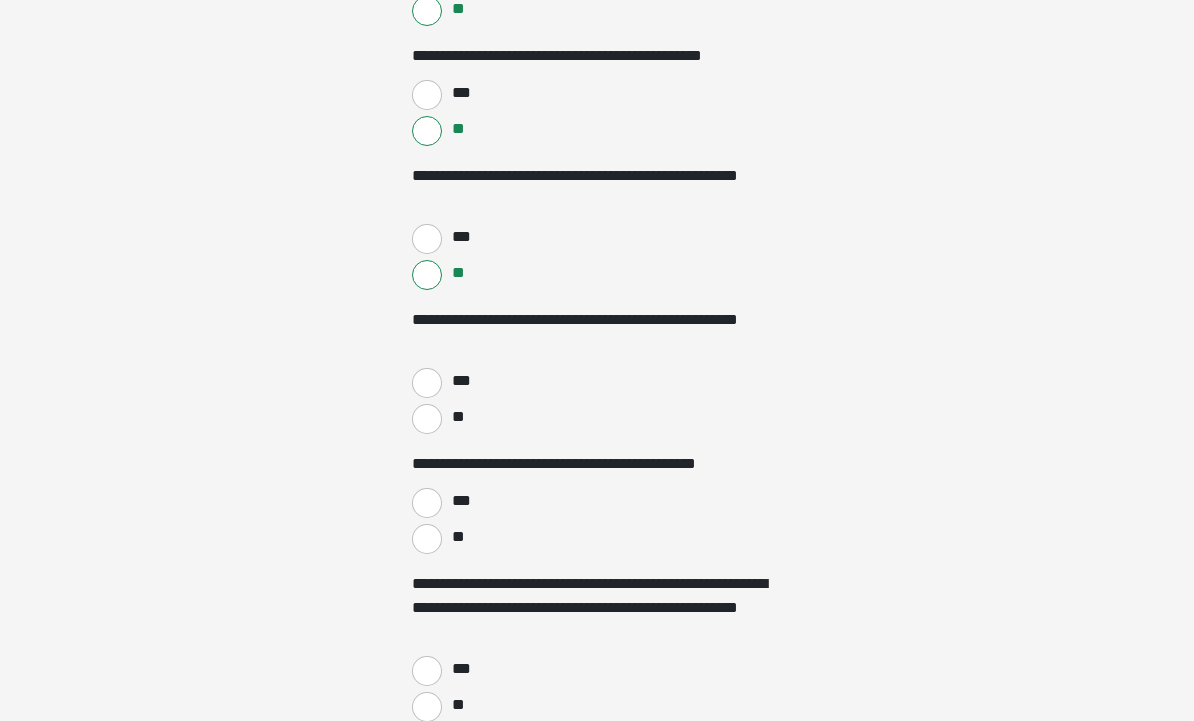 click on "***" at bounding box center (427, 383) 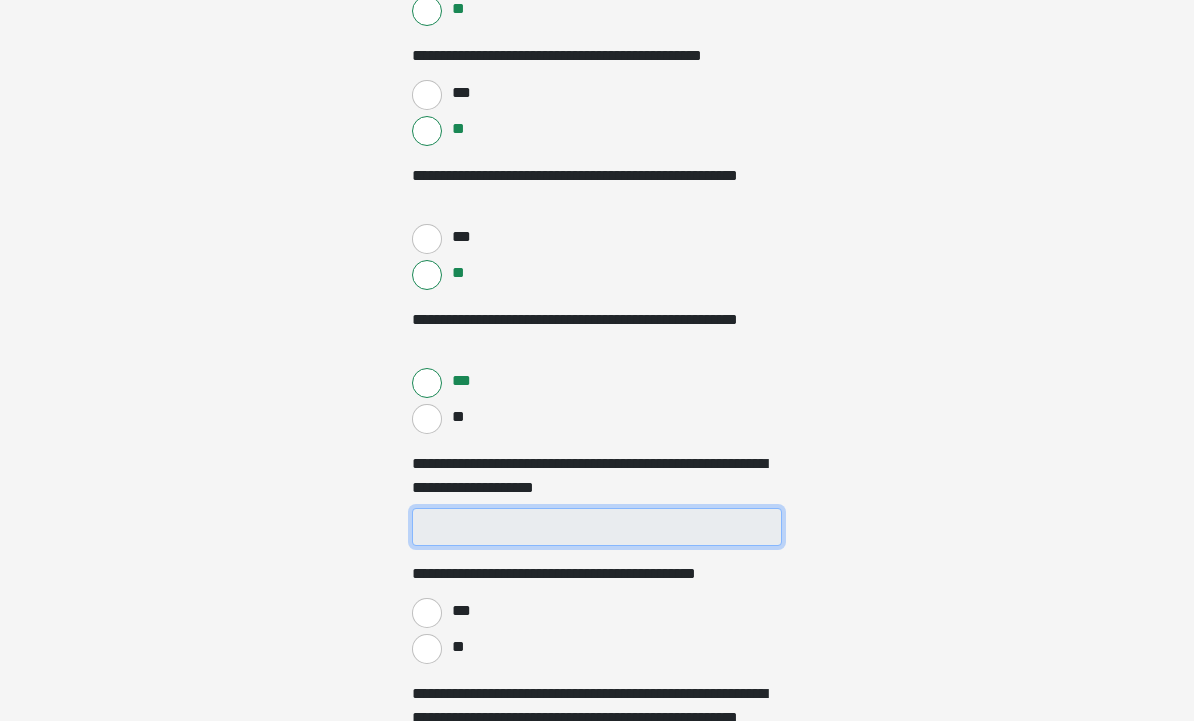 click on "**********" at bounding box center [597, 527] 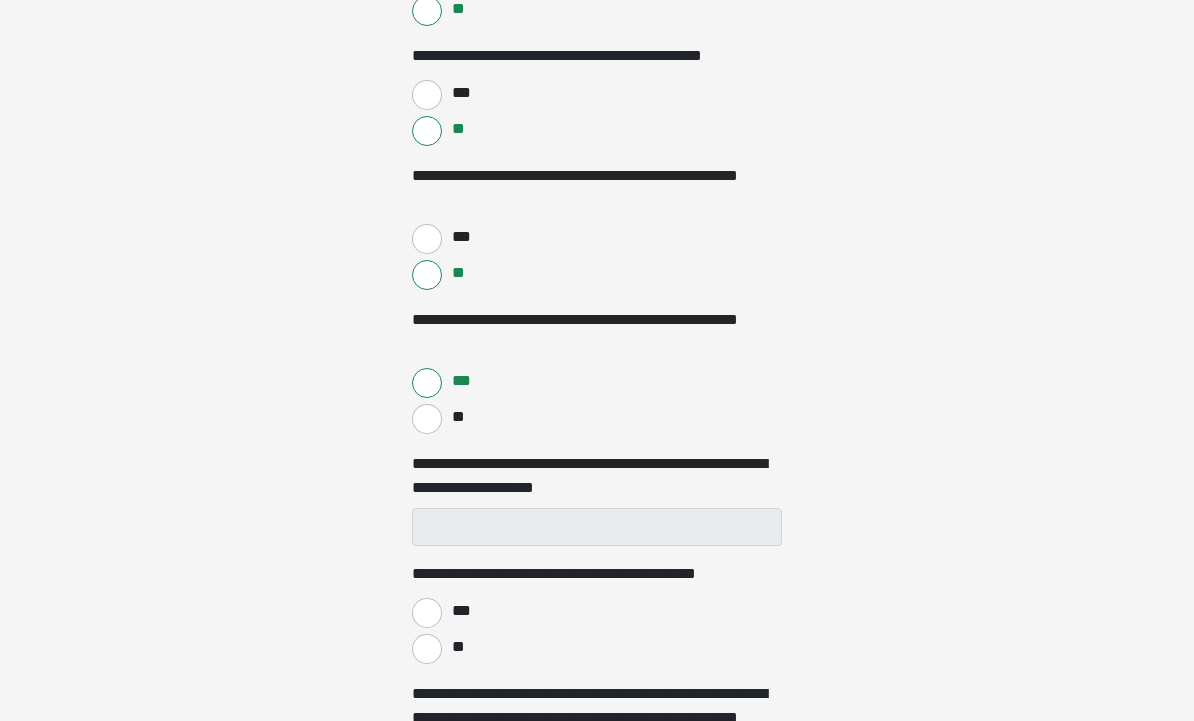 click on "**" at bounding box center (427, 649) 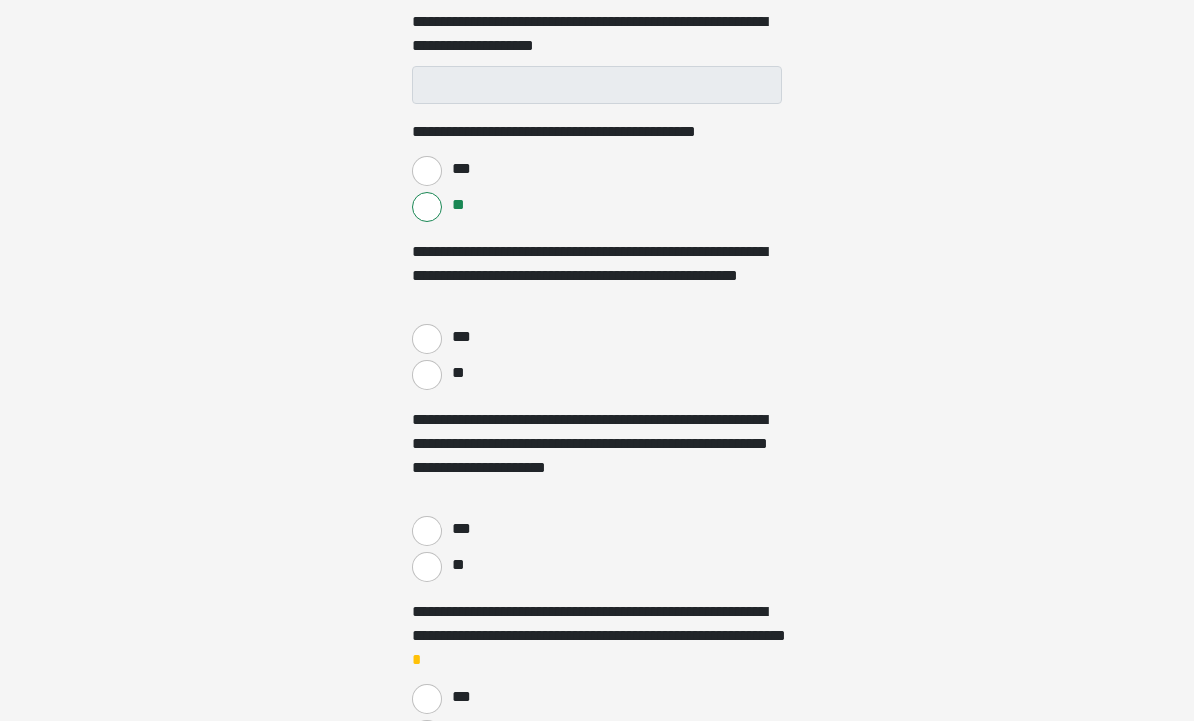 scroll, scrollTop: 3283, scrollLeft: 0, axis: vertical 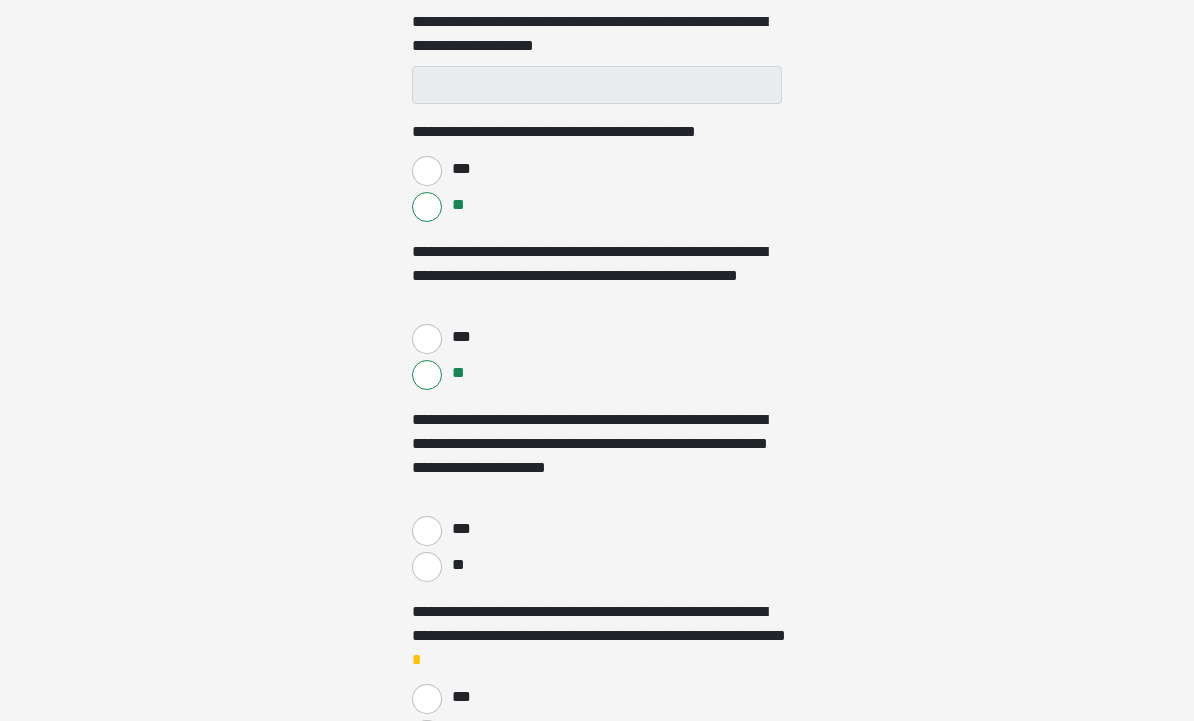 click on "**" at bounding box center [427, 567] 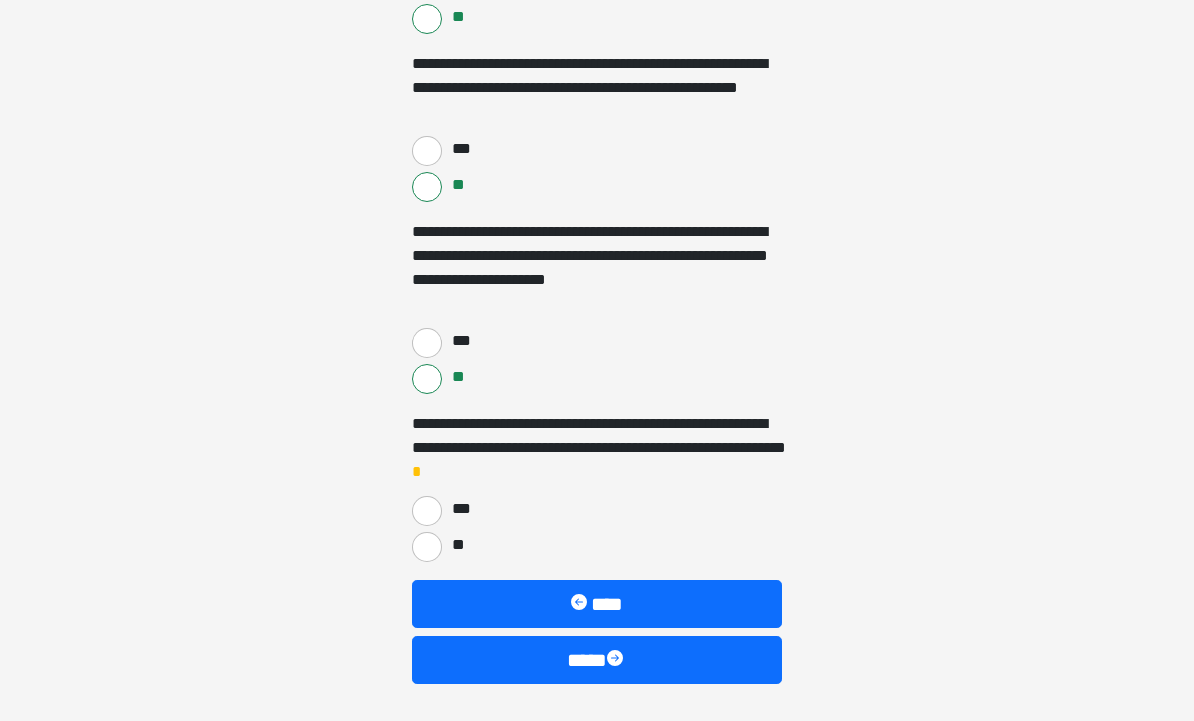 scroll, scrollTop: 3470, scrollLeft: 0, axis: vertical 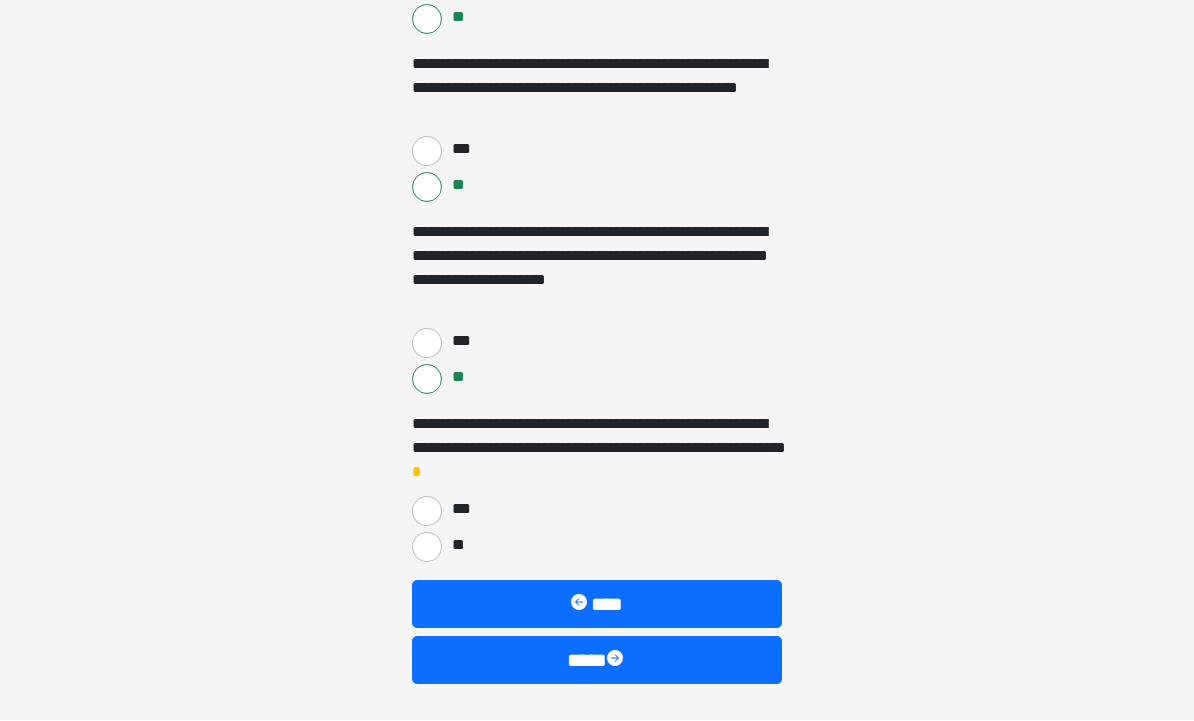 click on "**" at bounding box center [427, 548] 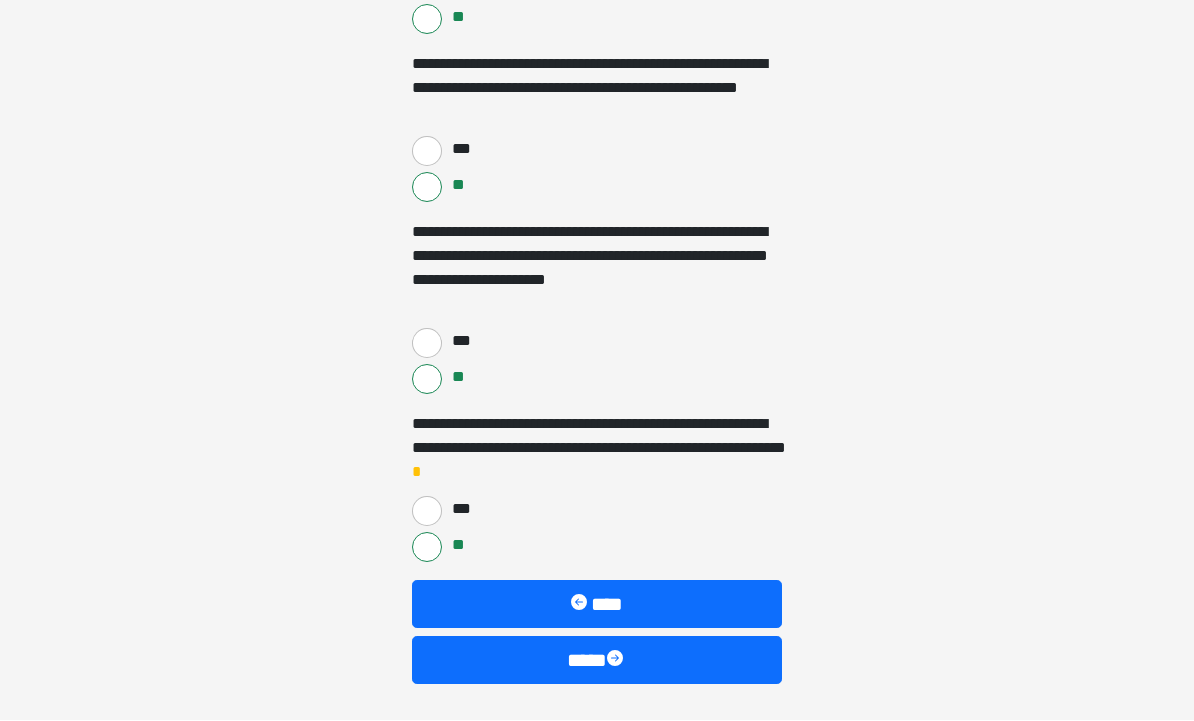 click on "****" at bounding box center (597, 661) 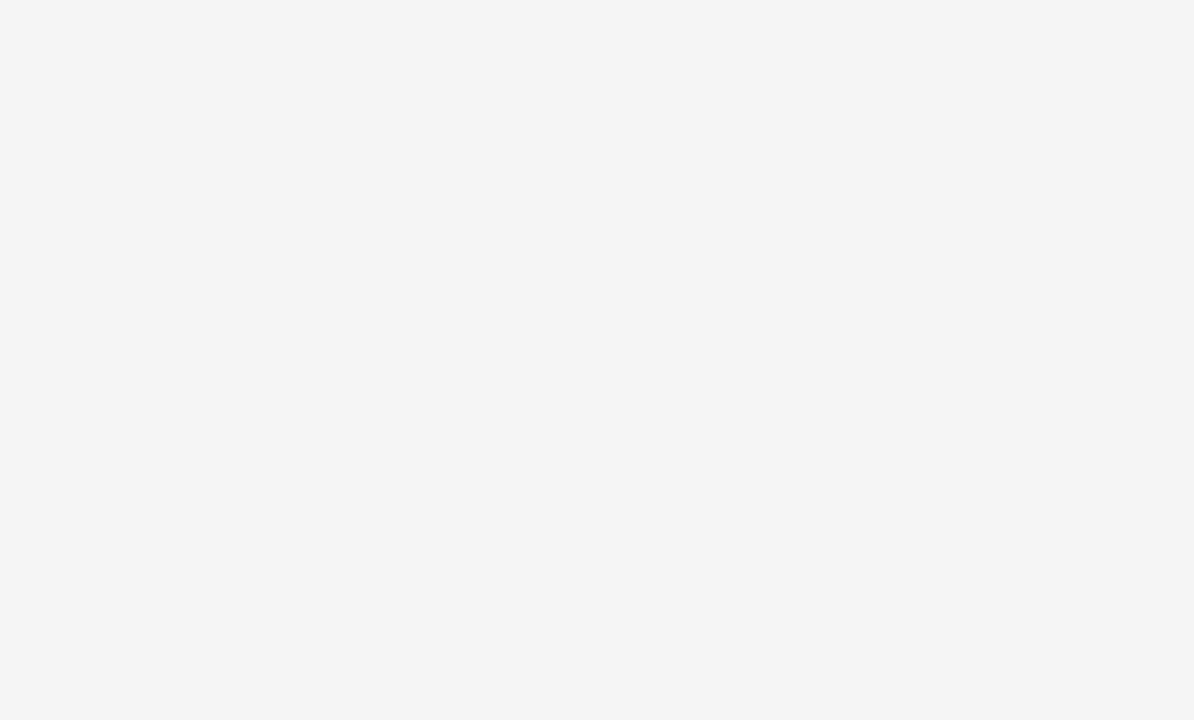 scroll, scrollTop: 22, scrollLeft: 0, axis: vertical 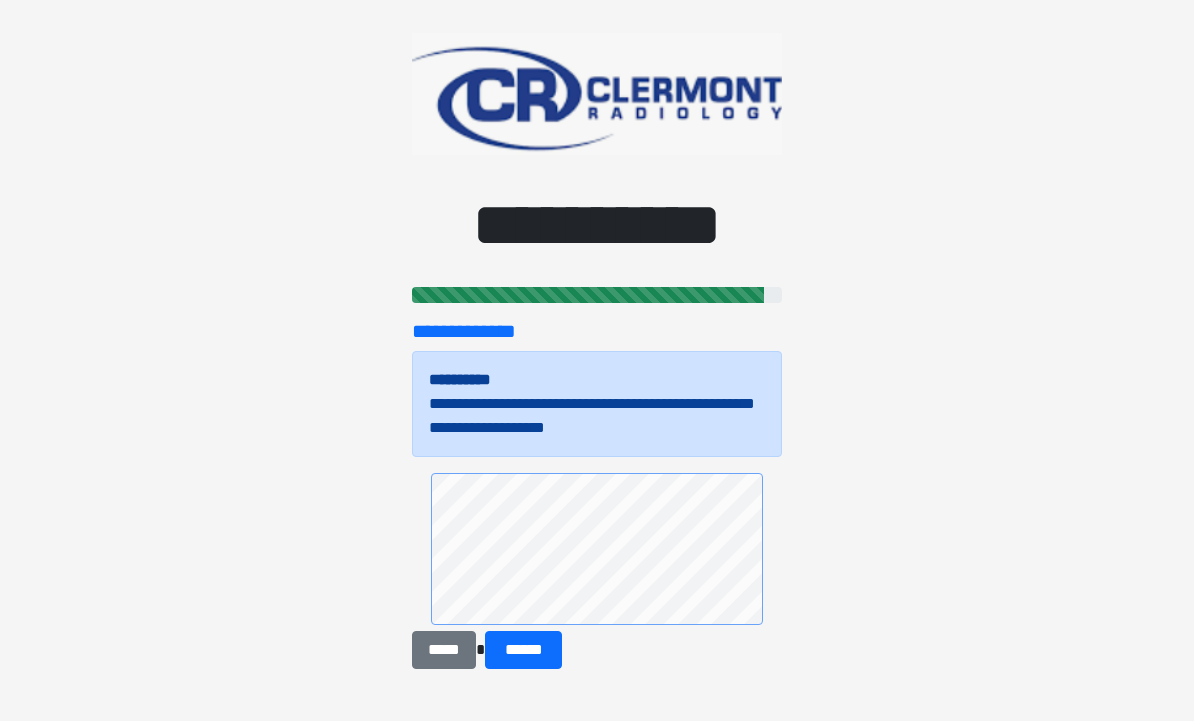 click on "******" at bounding box center (523, 650) 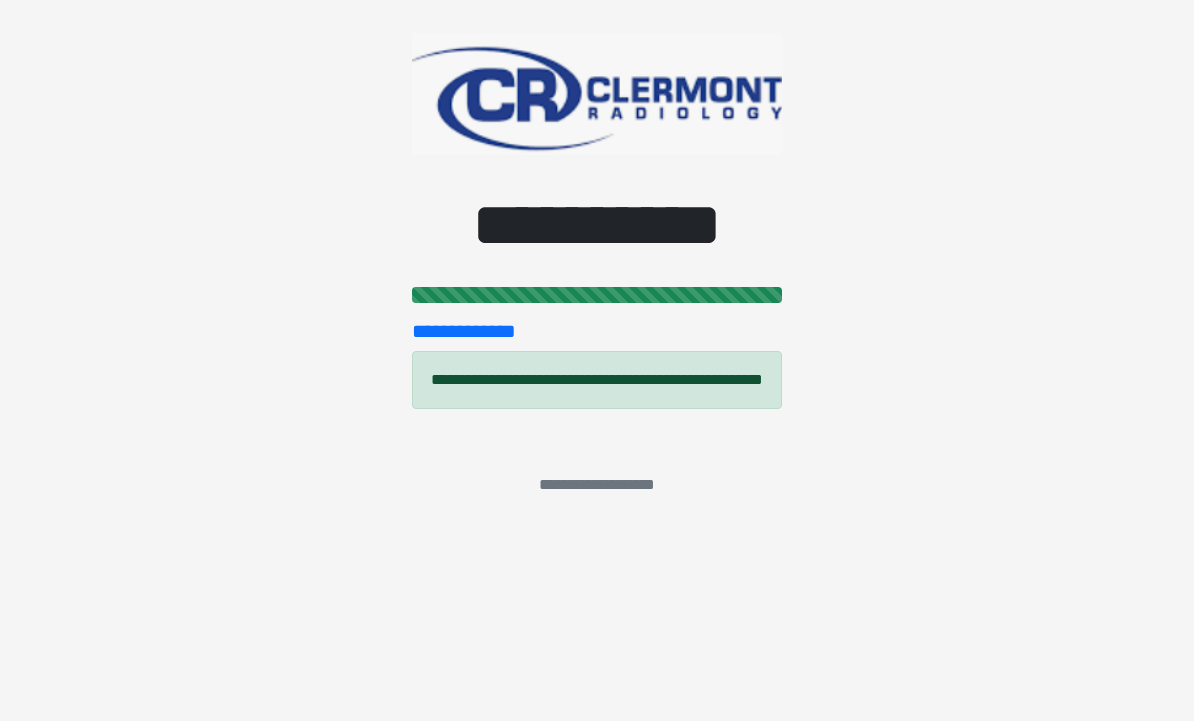 scroll, scrollTop: 0, scrollLeft: 0, axis: both 